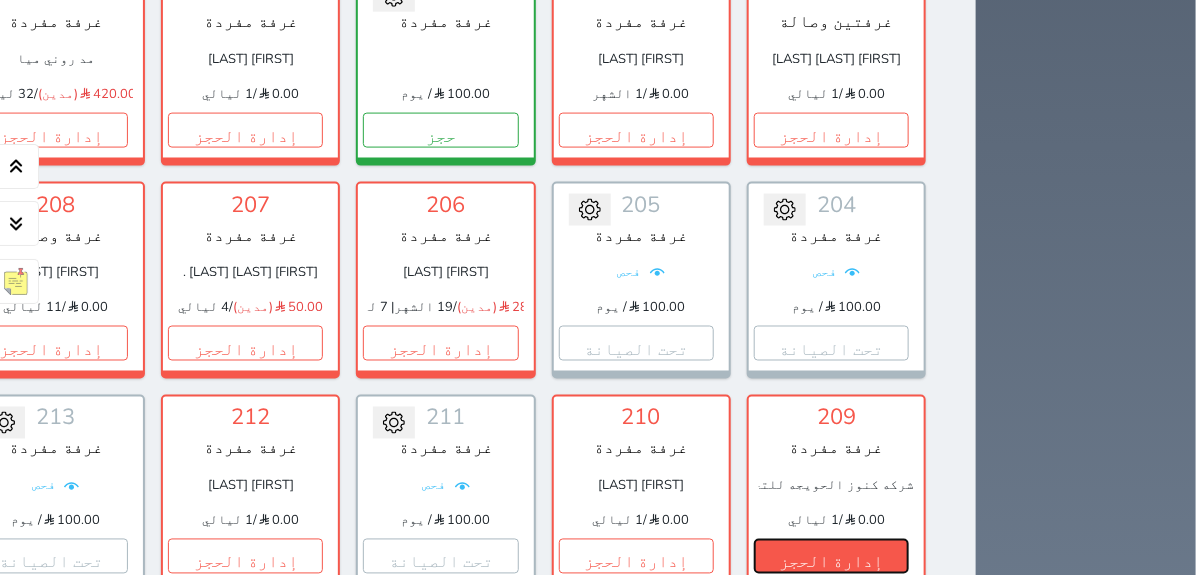 click on "إدارة الحجز" at bounding box center [831, 556] 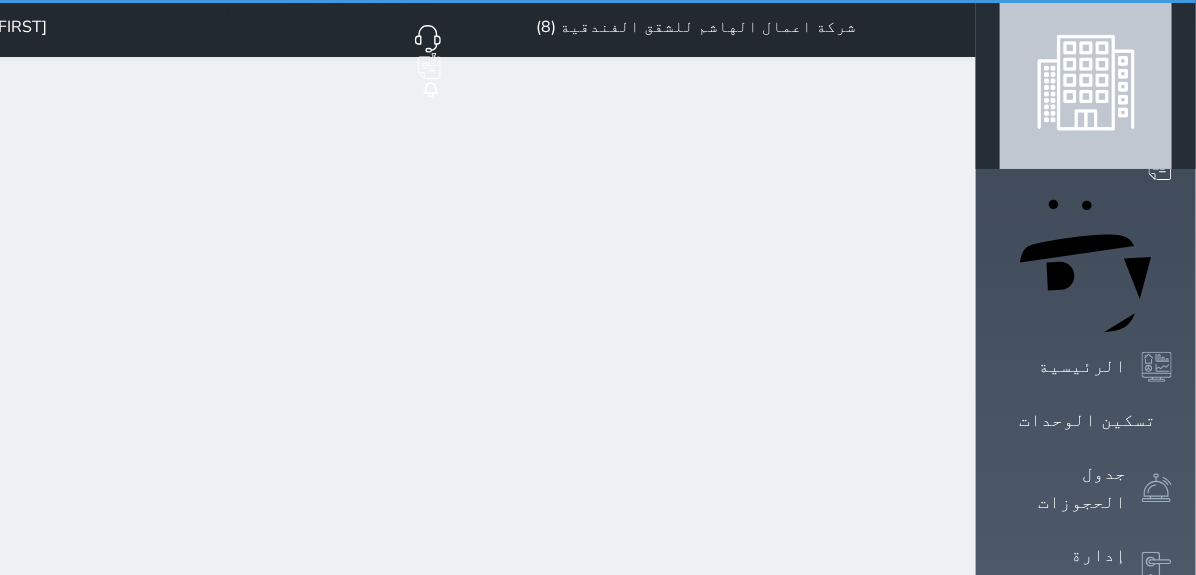 scroll, scrollTop: 0, scrollLeft: 0, axis: both 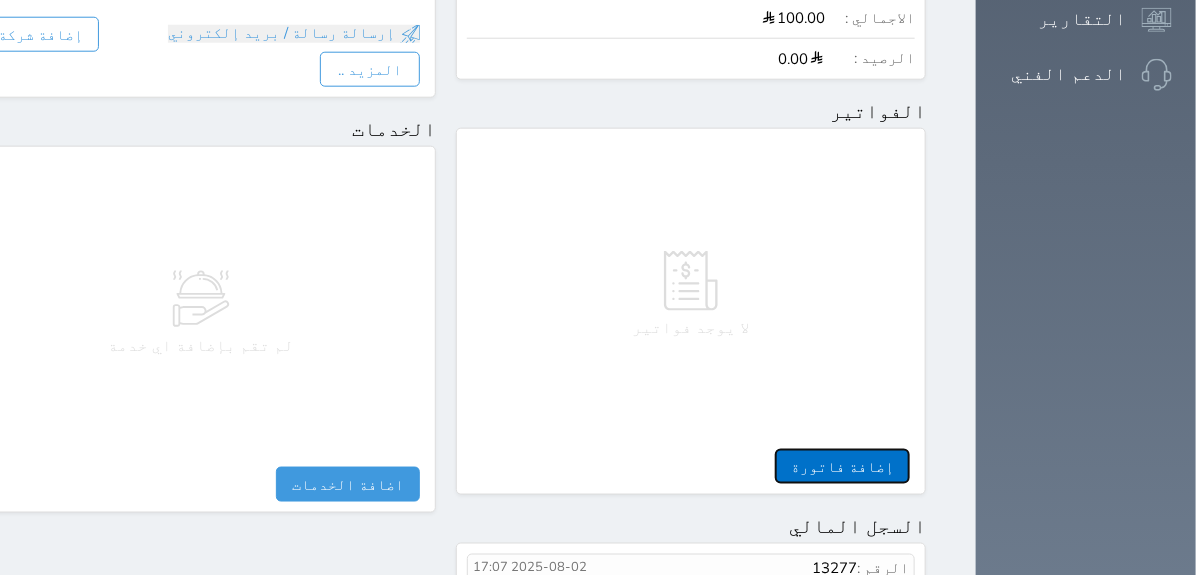 click on "إضافة فاتورة" at bounding box center [842, 466] 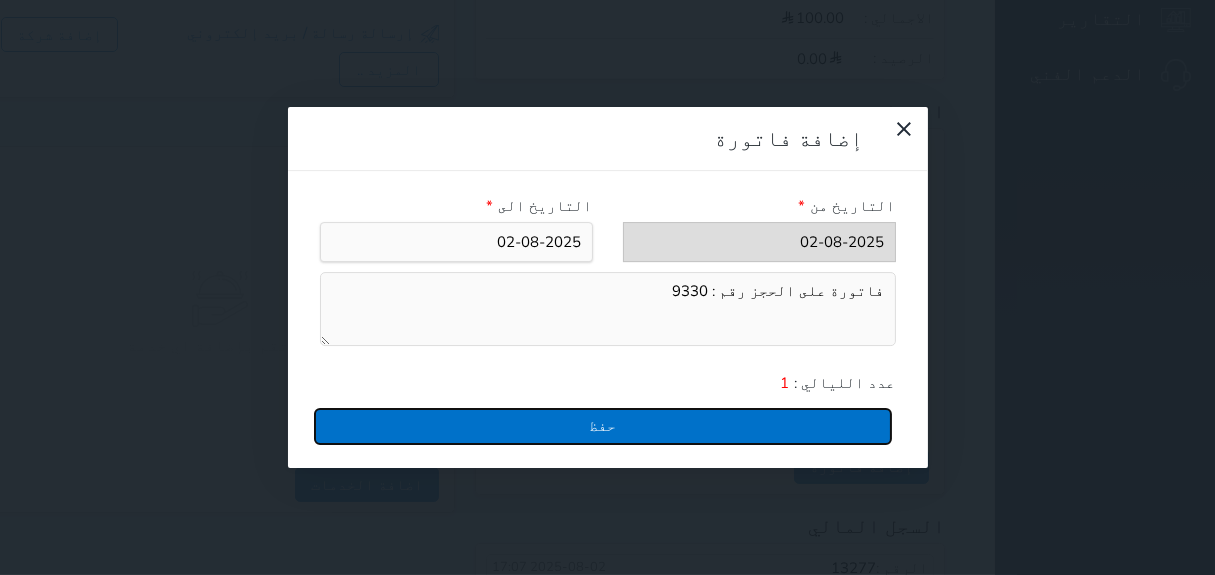 click on "حفظ" at bounding box center [603, 426] 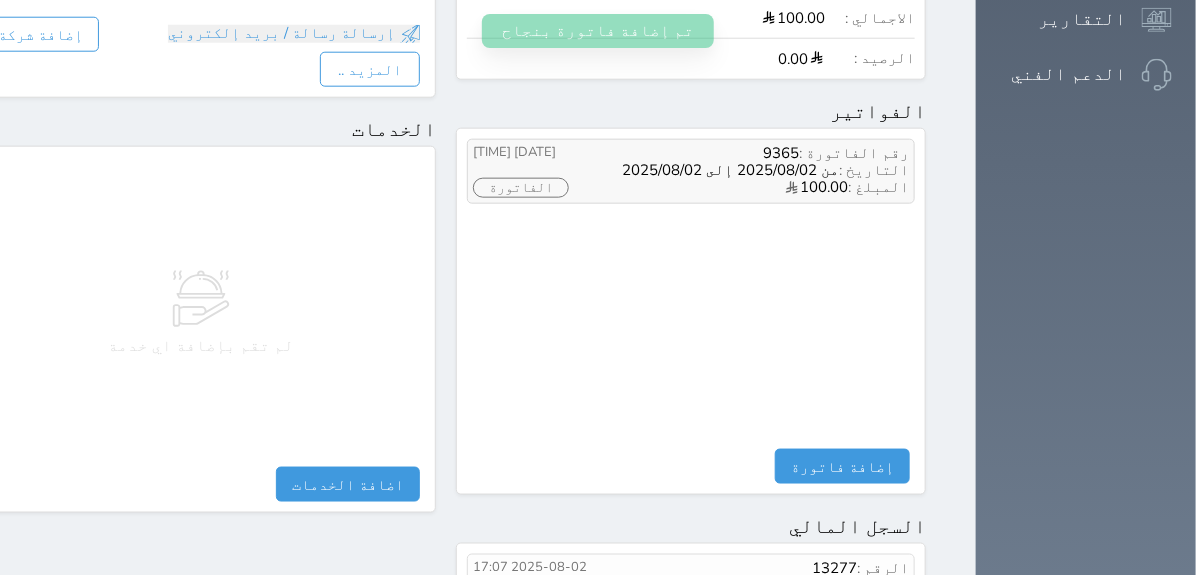 click on "الفاتورة" at bounding box center (521, 188) 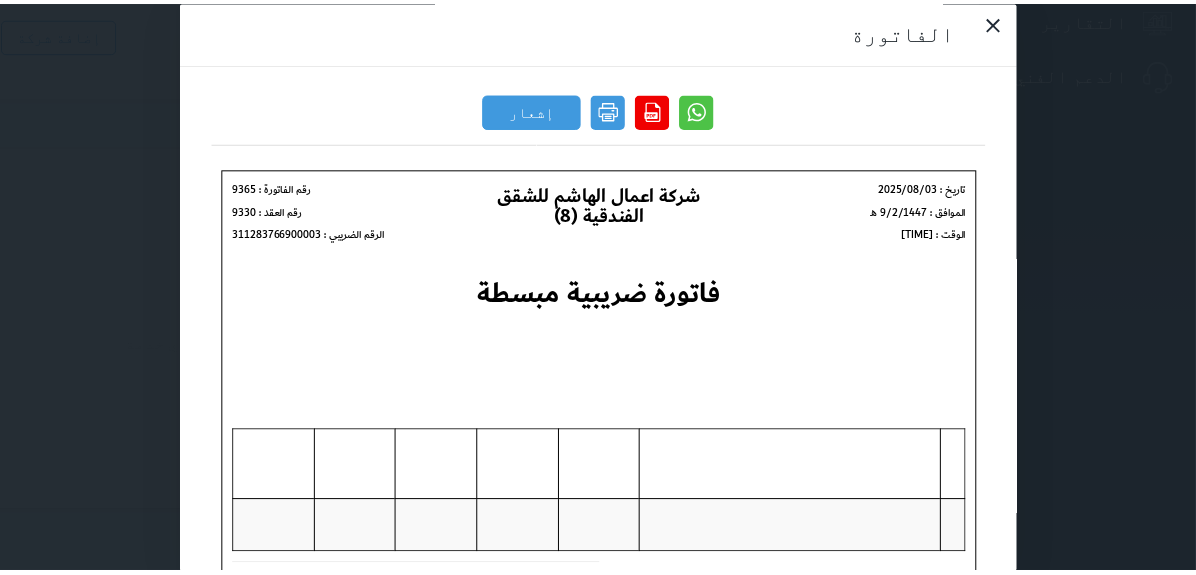 scroll, scrollTop: 0, scrollLeft: 0, axis: both 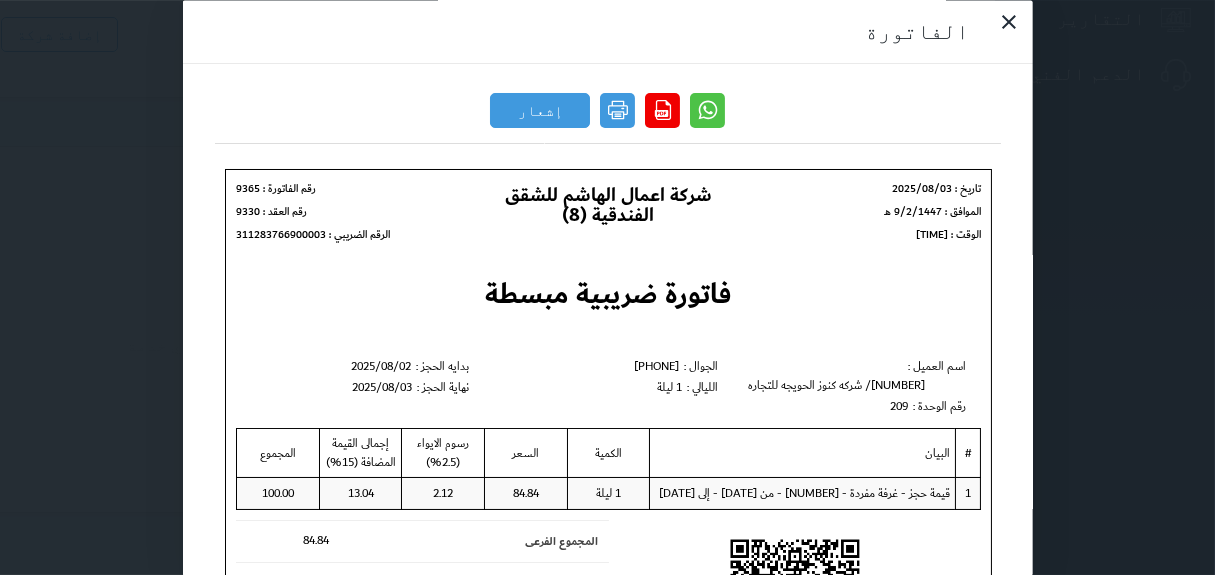 click on "إشعار دائن" at bounding box center (607, 116) 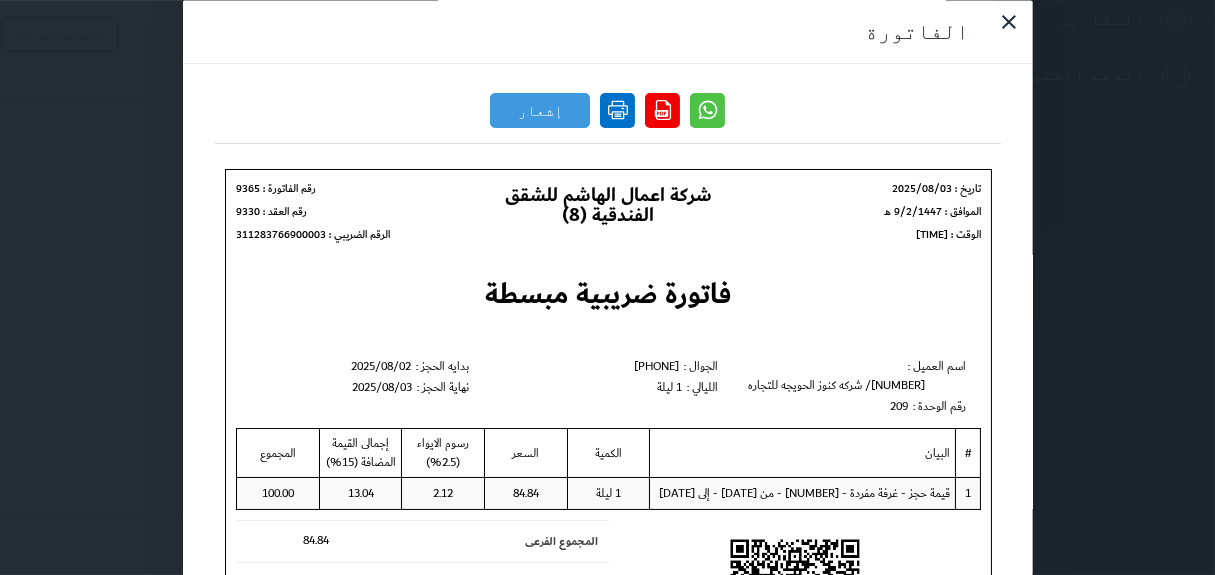click at bounding box center (617, 110) 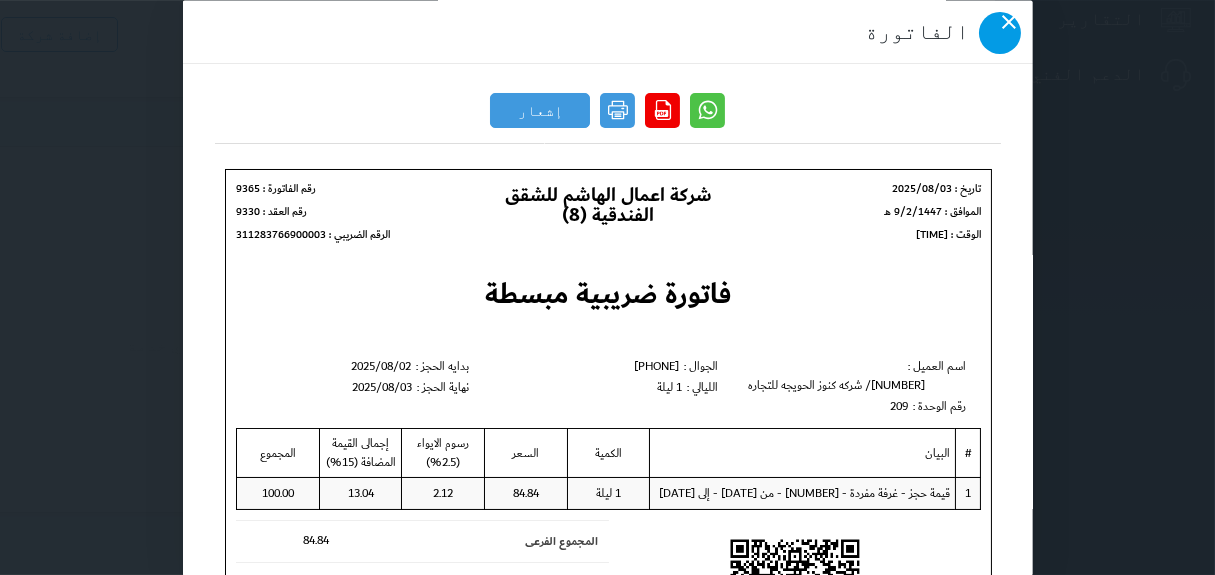 click at bounding box center (1000, 33) 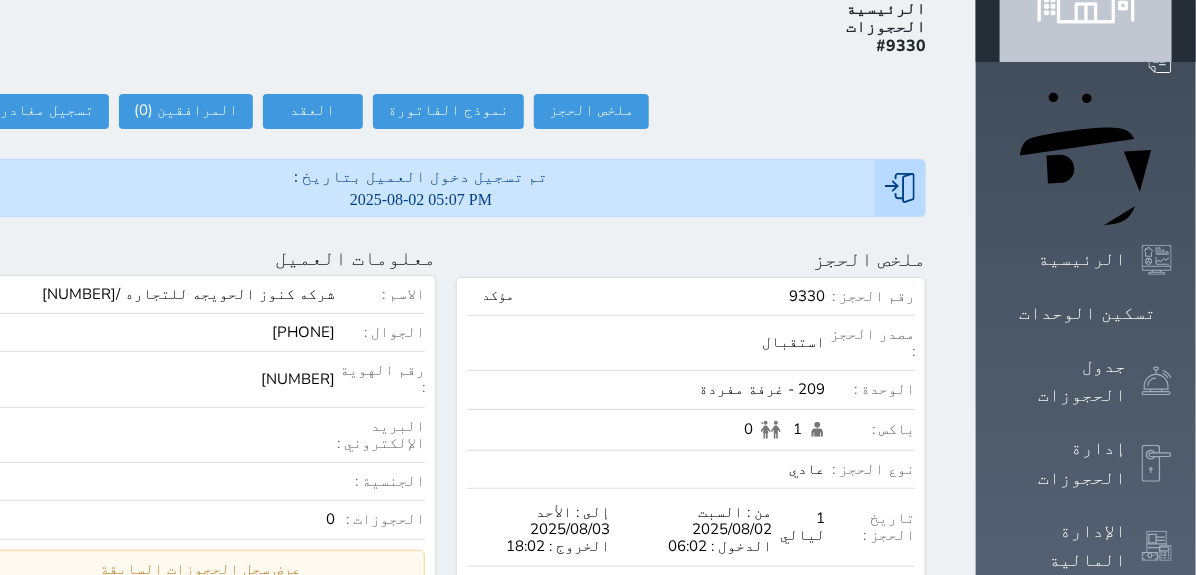 scroll, scrollTop: 101, scrollLeft: 0, axis: vertical 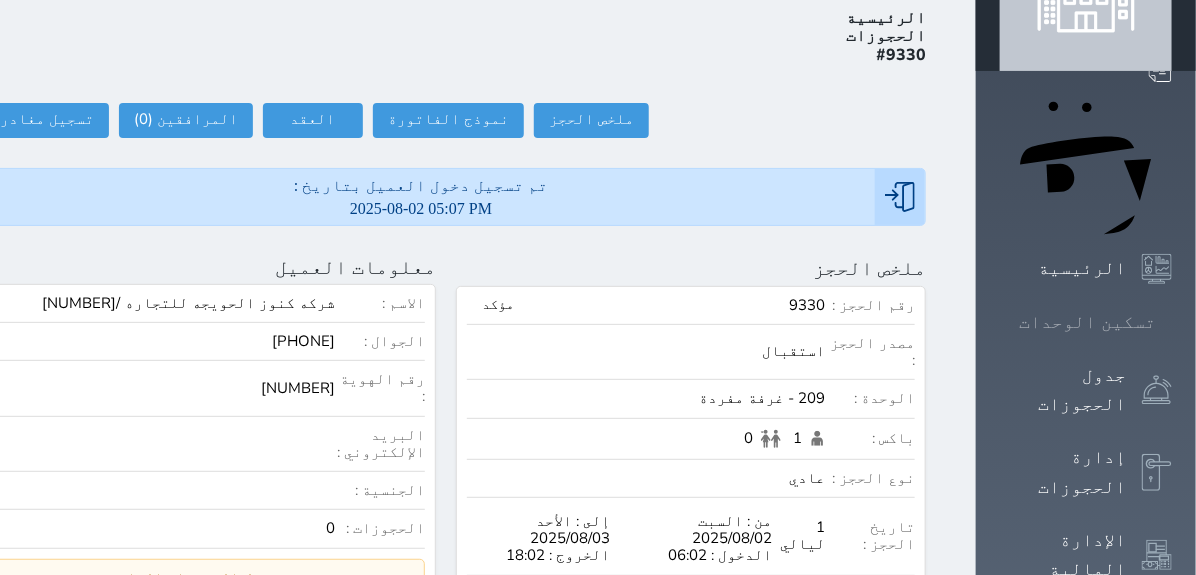 click 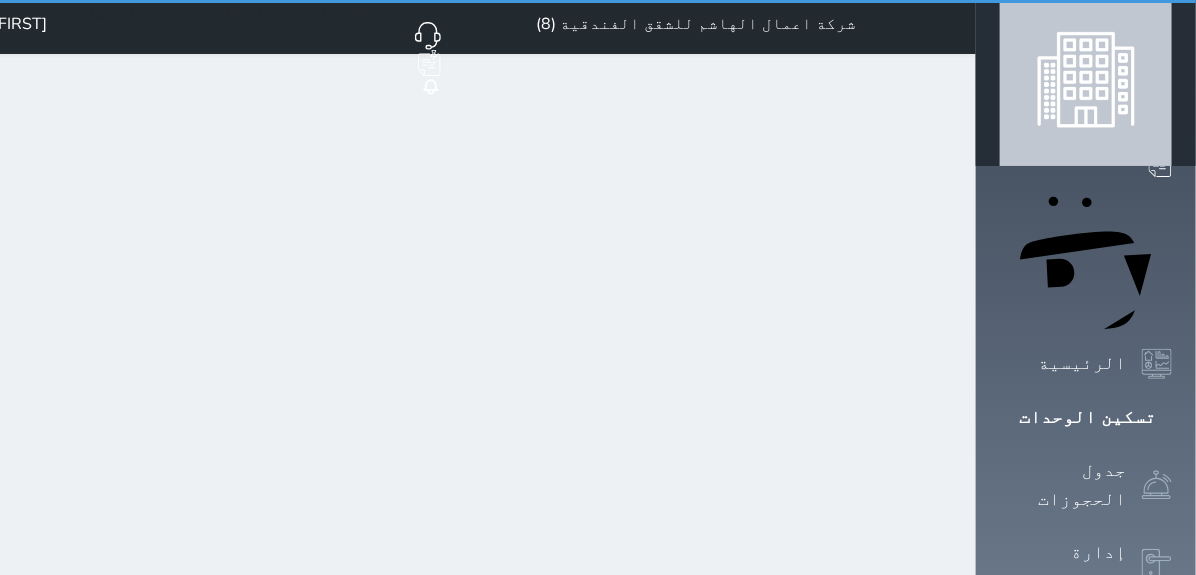 scroll, scrollTop: 0, scrollLeft: 0, axis: both 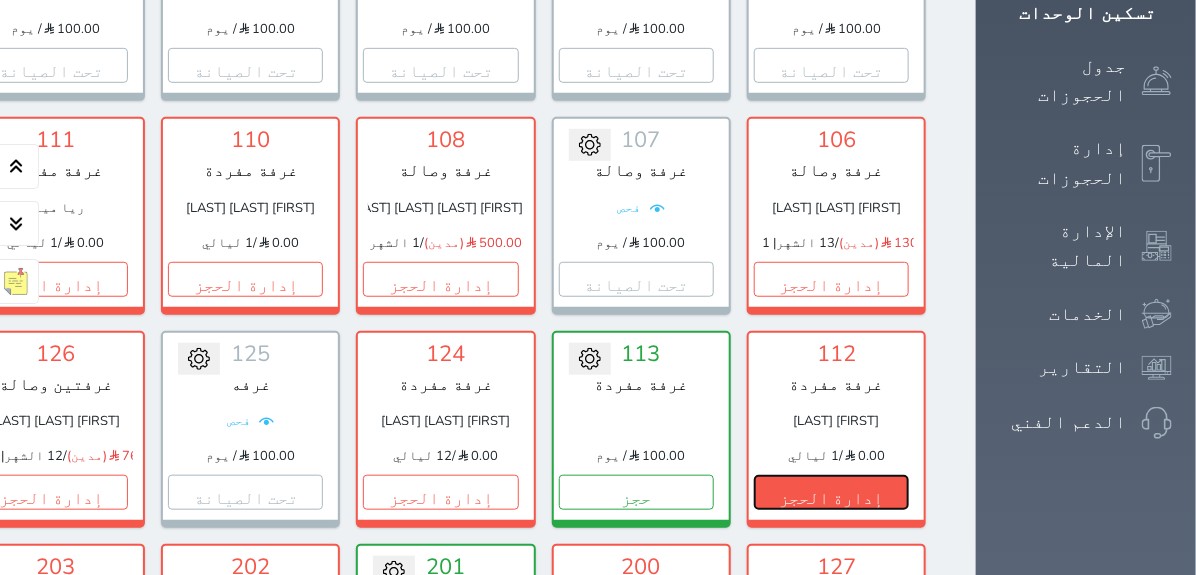click on "إدارة الحجز" at bounding box center (831, 492) 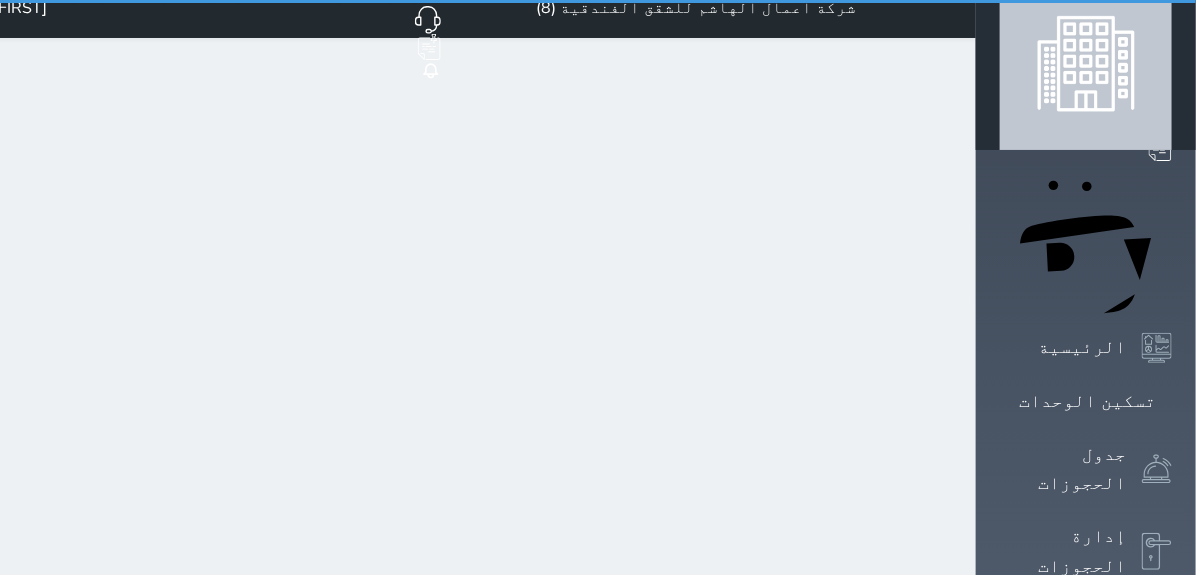scroll, scrollTop: 0, scrollLeft: 0, axis: both 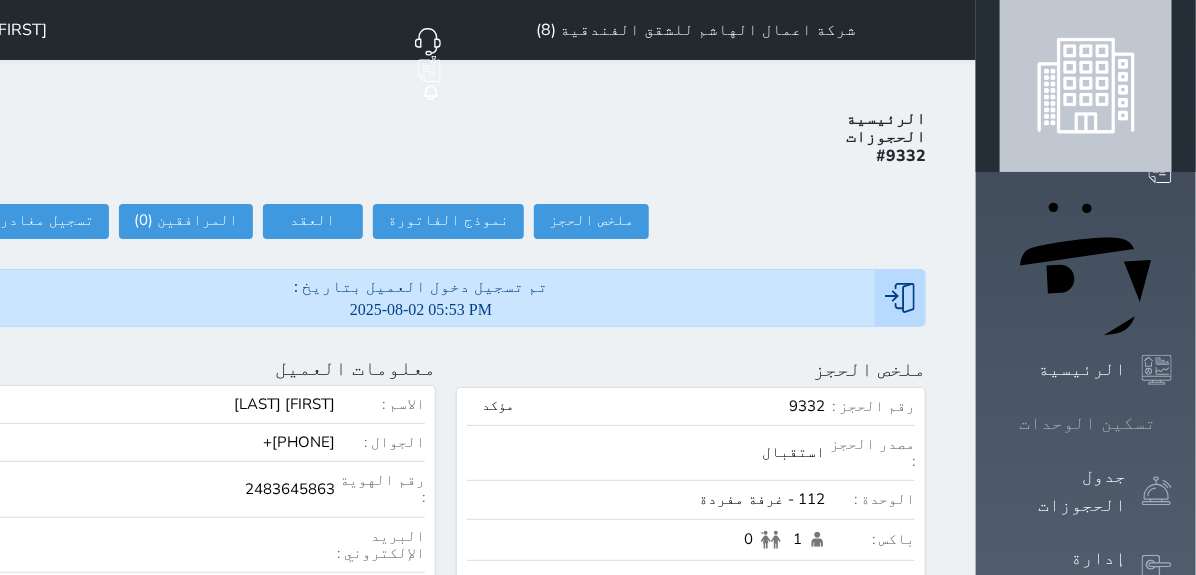 drag, startPoint x: 1175, startPoint y: 214, endPoint x: 1002, endPoint y: 254, distance: 177.56407 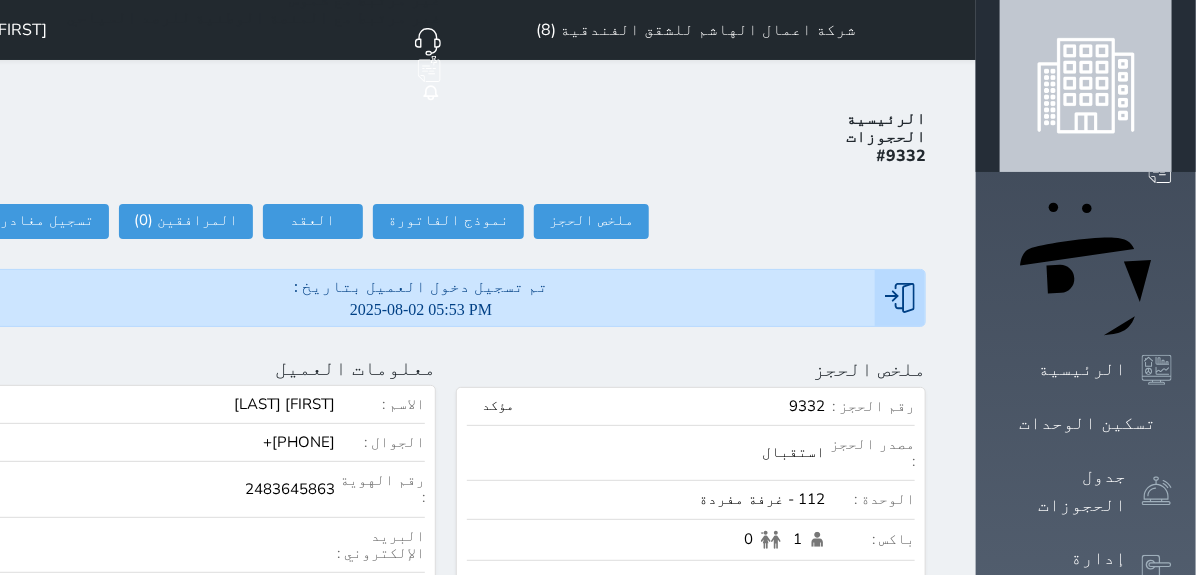 click at bounding box center [1172, 423] 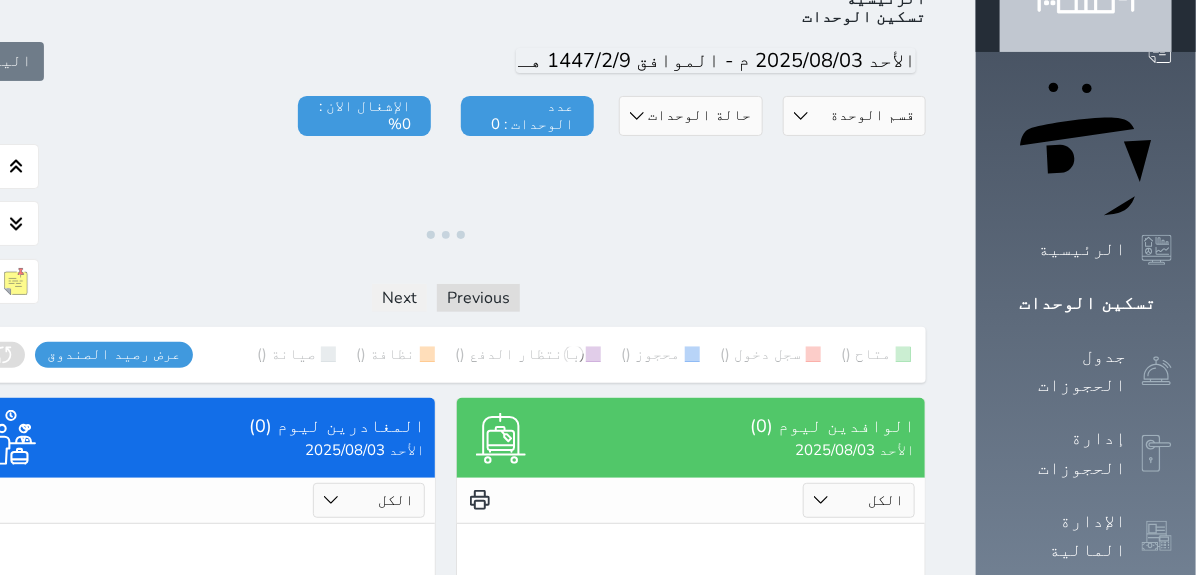 scroll, scrollTop: 173, scrollLeft: 0, axis: vertical 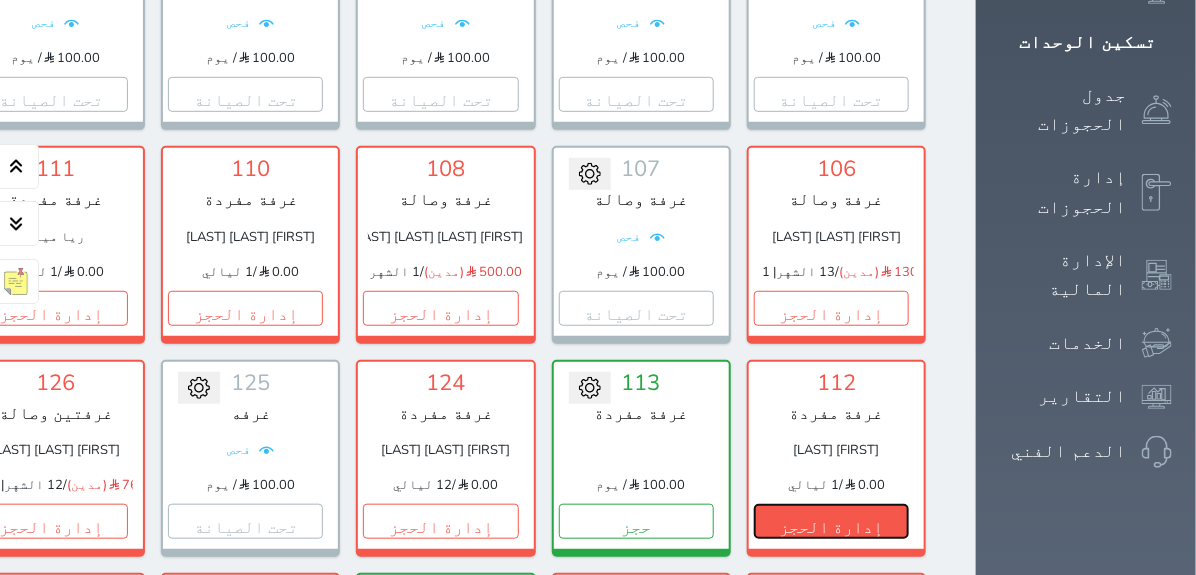 click on "إدارة الحجز" at bounding box center [831, 521] 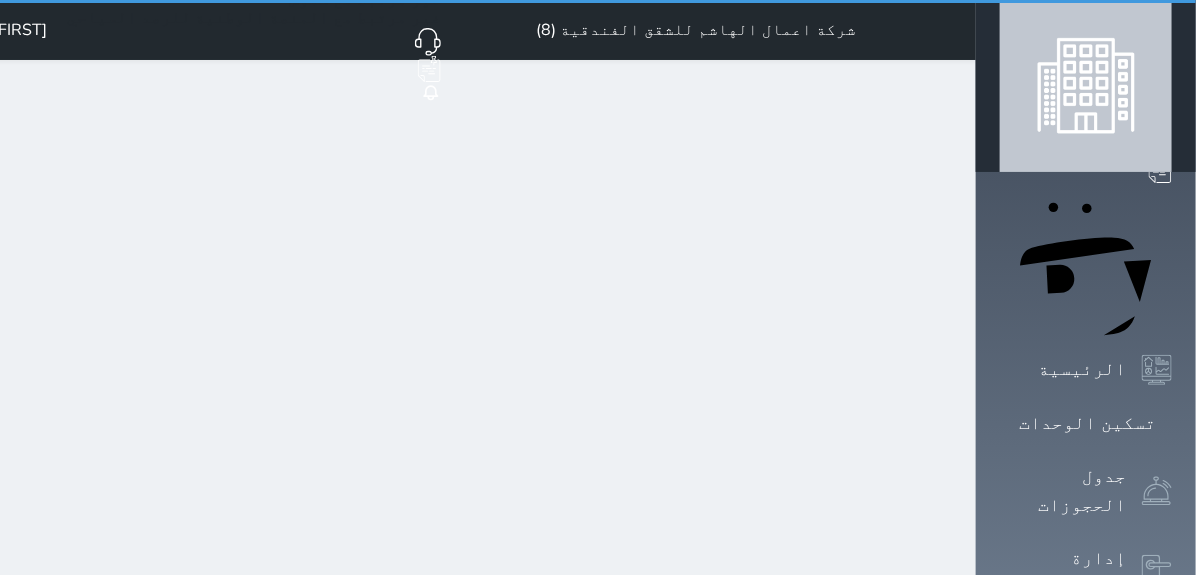 scroll, scrollTop: 0, scrollLeft: 0, axis: both 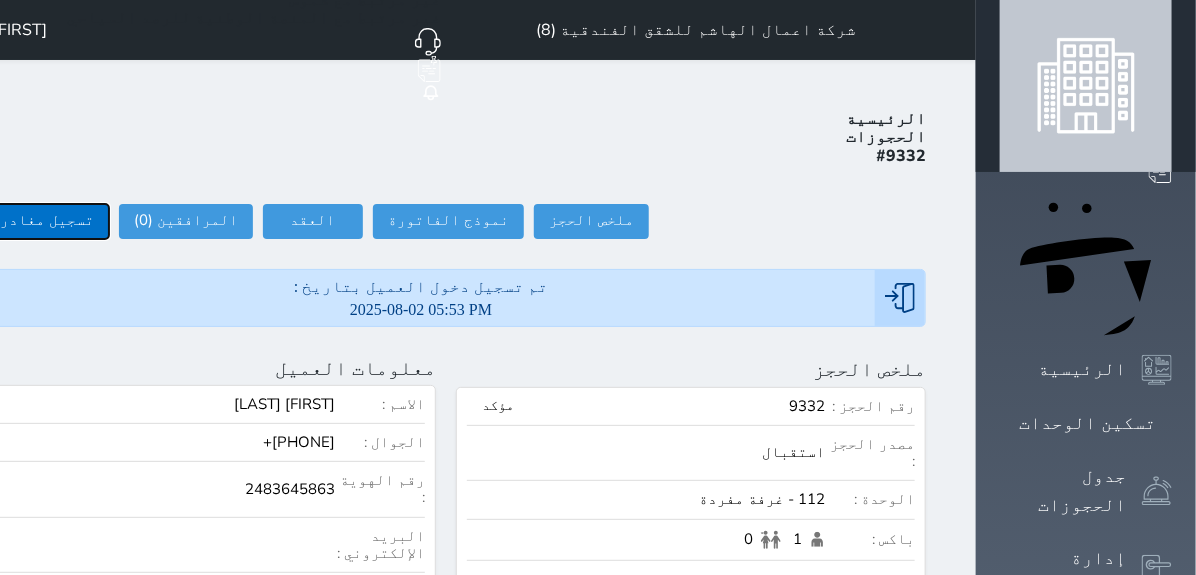 click on "تسجيل مغادرة" at bounding box center [42, 221] 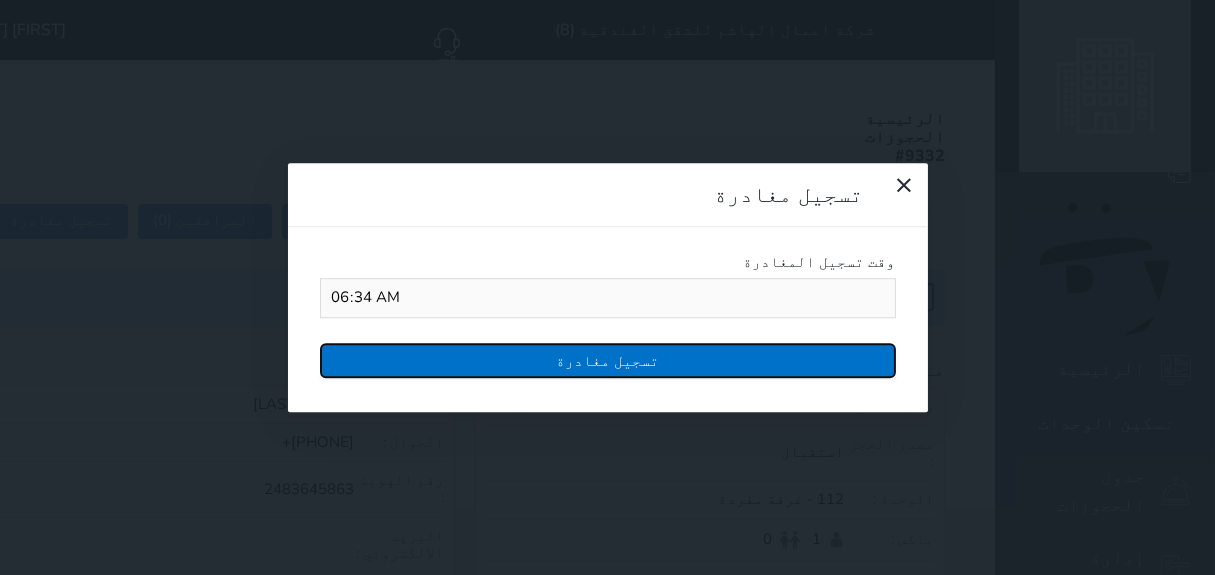 click on "تسجيل مغادرة" at bounding box center [608, 360] 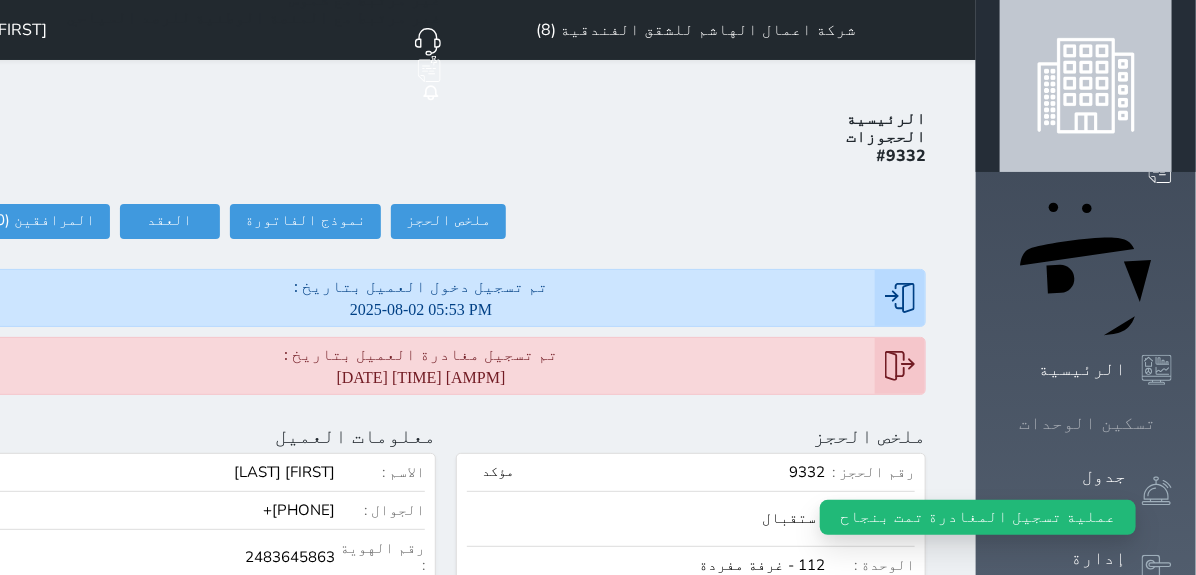 click on "تسكين الوحدات" at bounding box center (1087, 423) 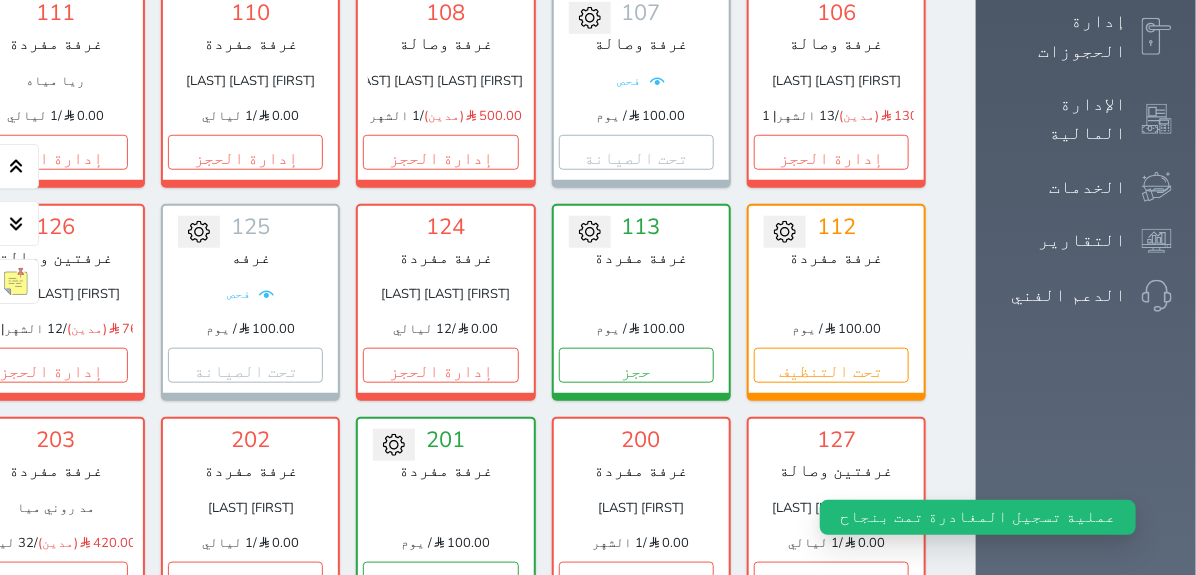 scroll, scrollTop: 548, scrollLeft: 0, axis: vertical 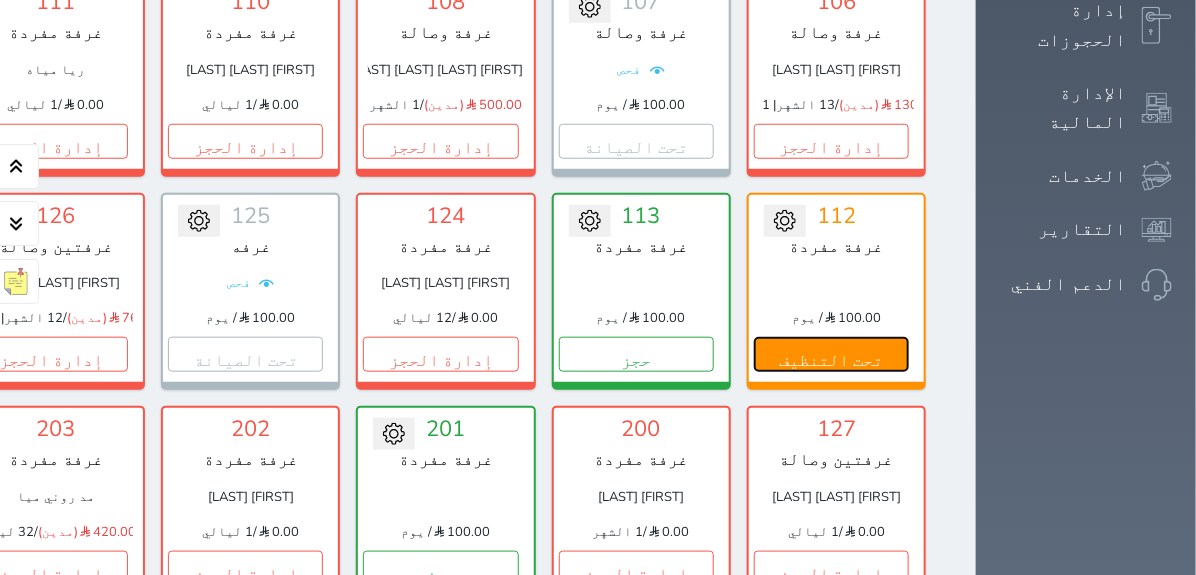 click on "تحت التنظيف" at bounding box center [831, 354] 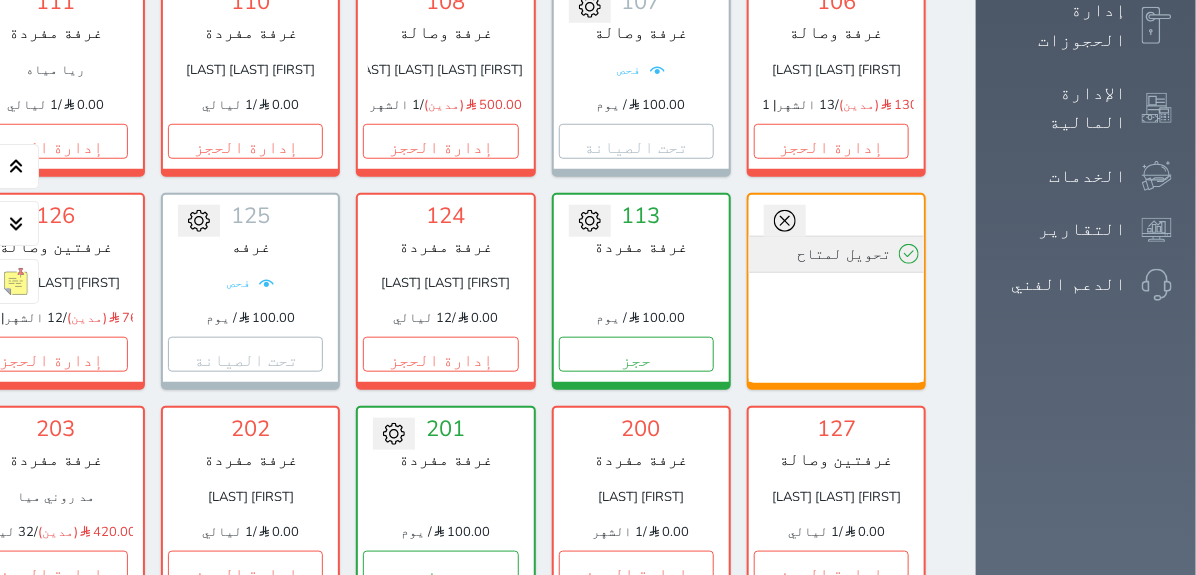 click on "تحويل لمتاح" at bounding box center [836, 254] 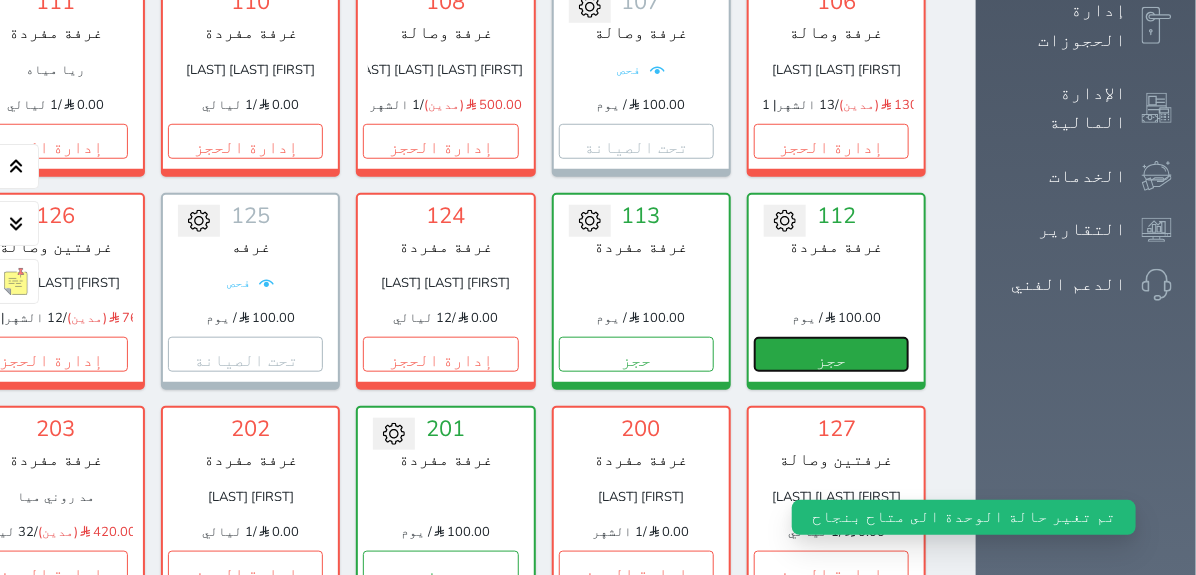 click on "حجز" at bounding box center (831, 354) 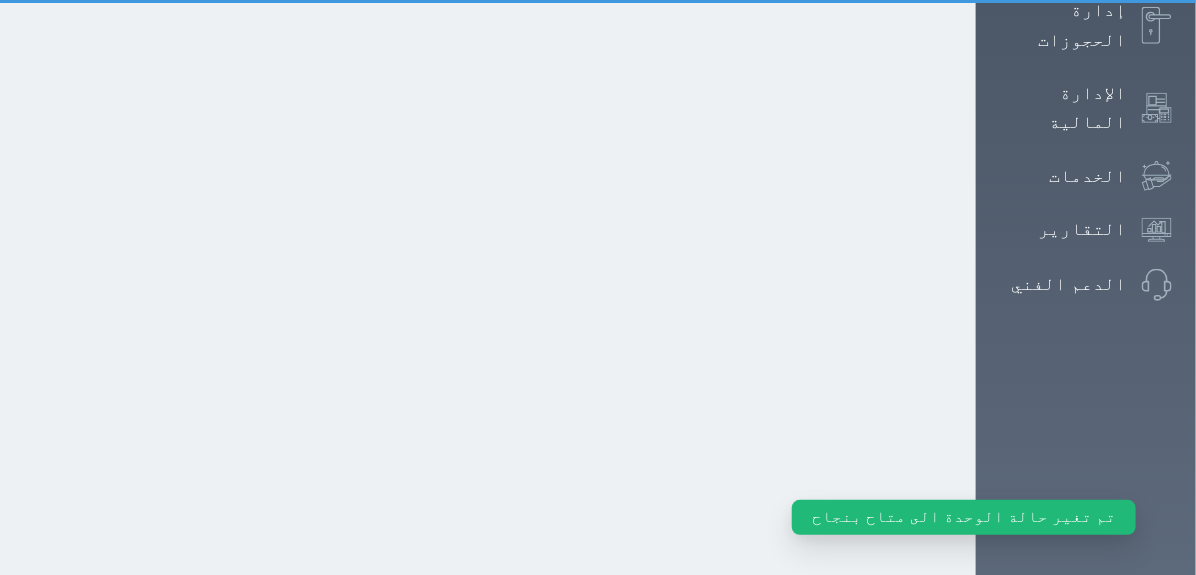 scroll, scrollTop: 80, scrollLeft: 0, axis: vertical 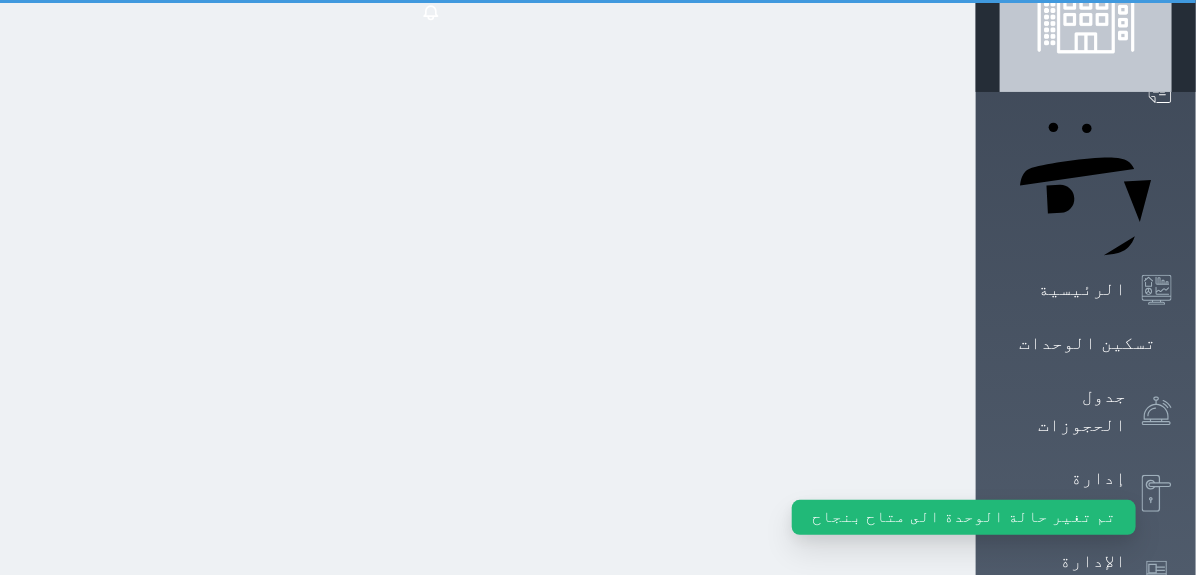 select on "1" 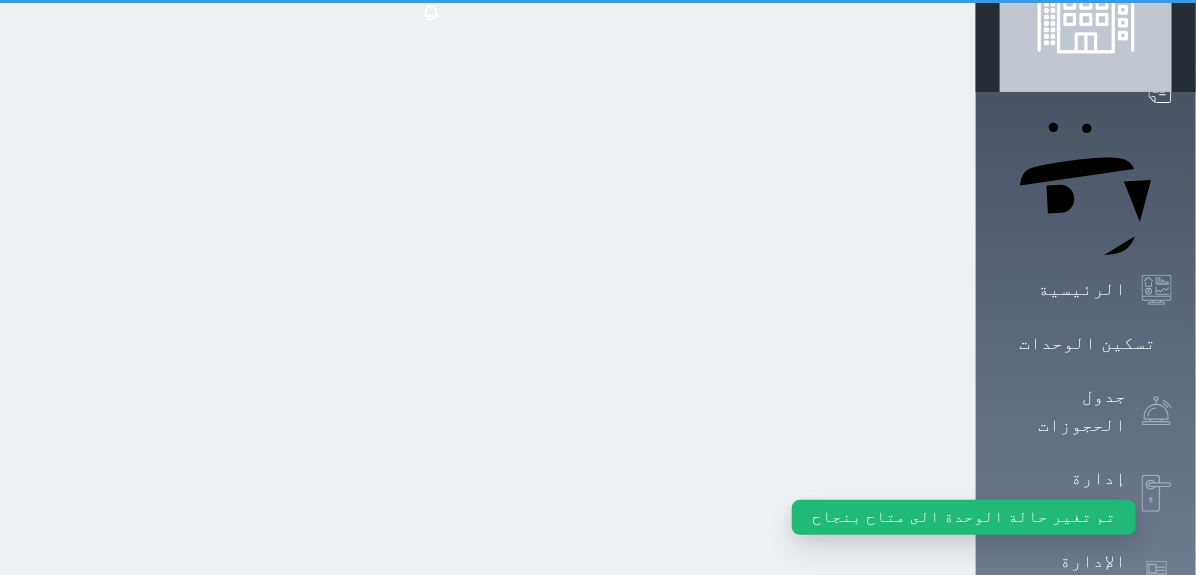scroll, scrollTop: 0, scrollLeft: 0, axis: both 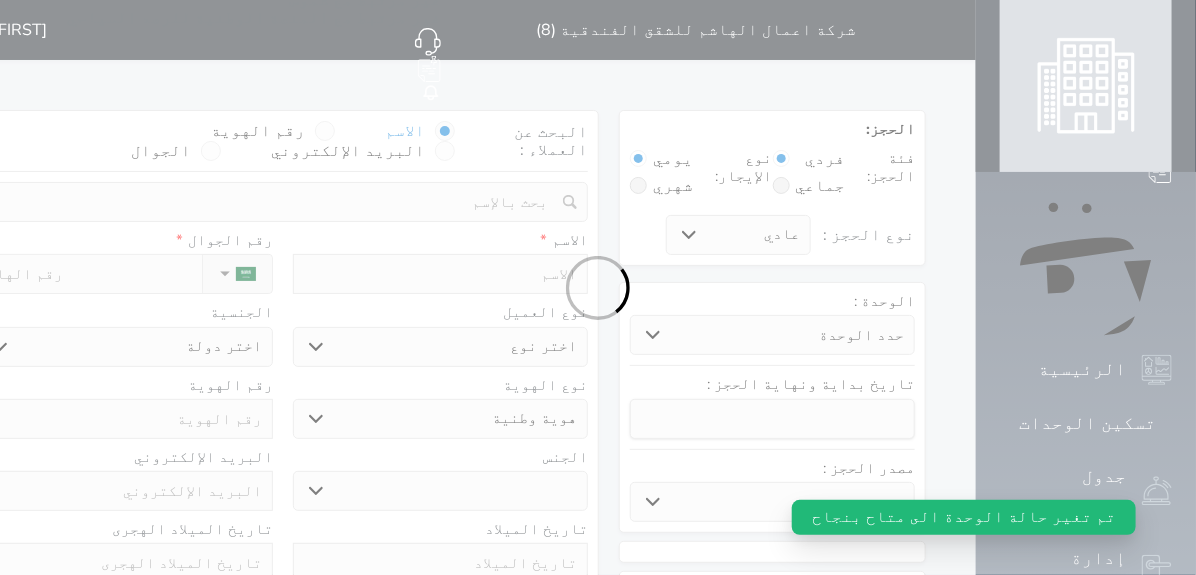 select 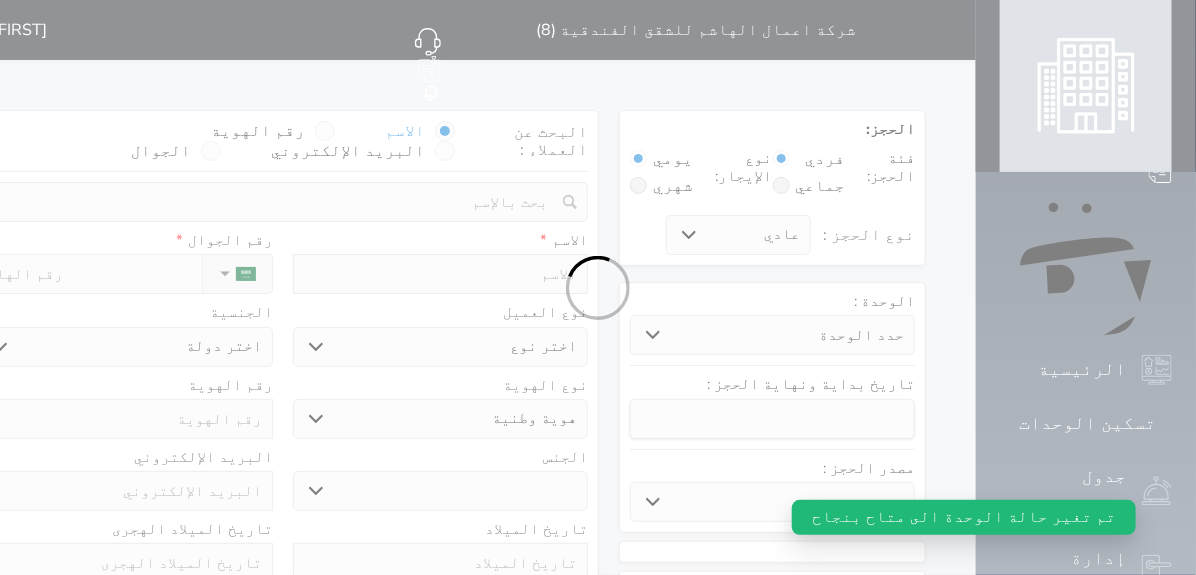 select 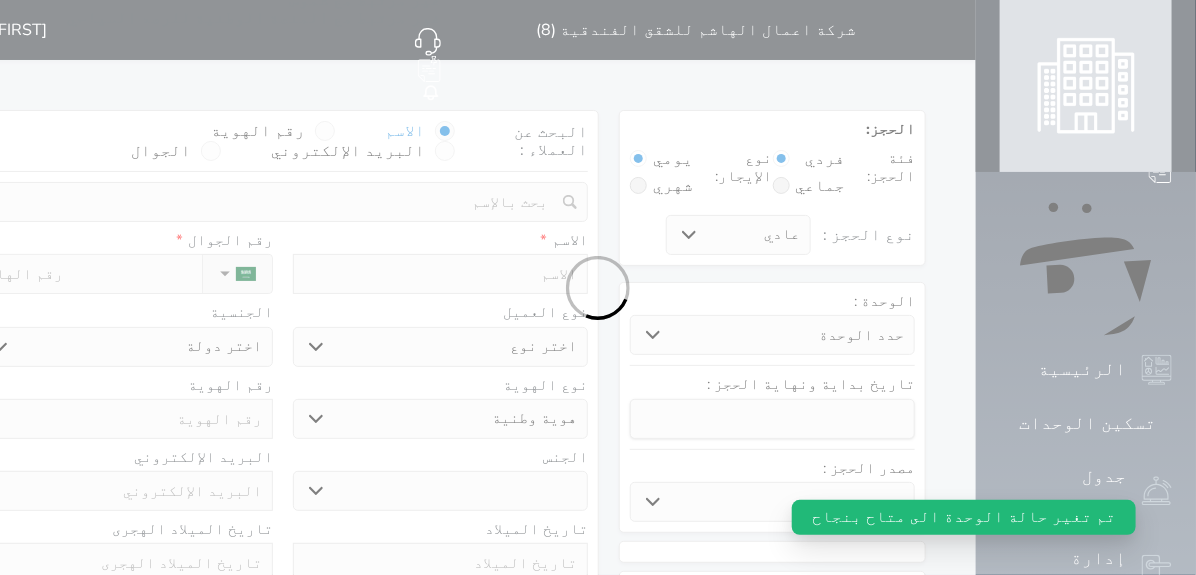 select 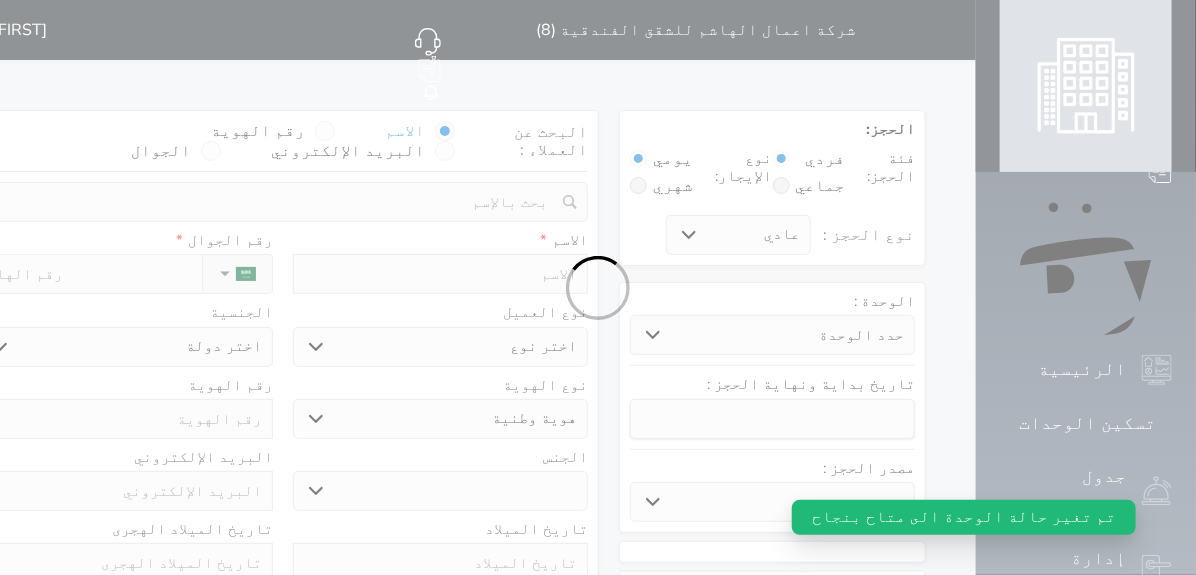 select 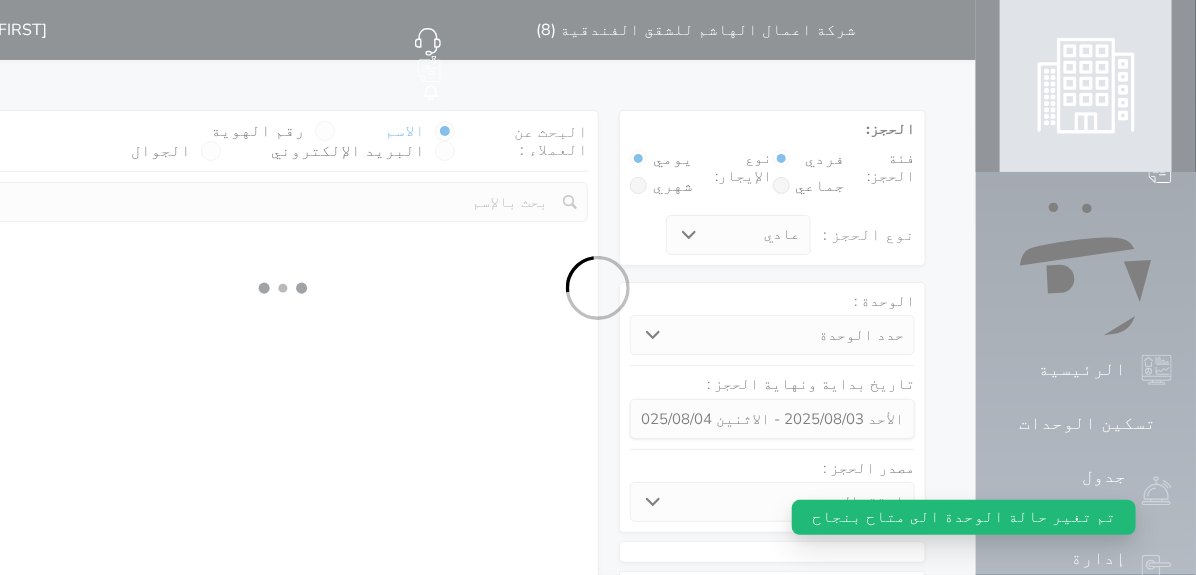 select 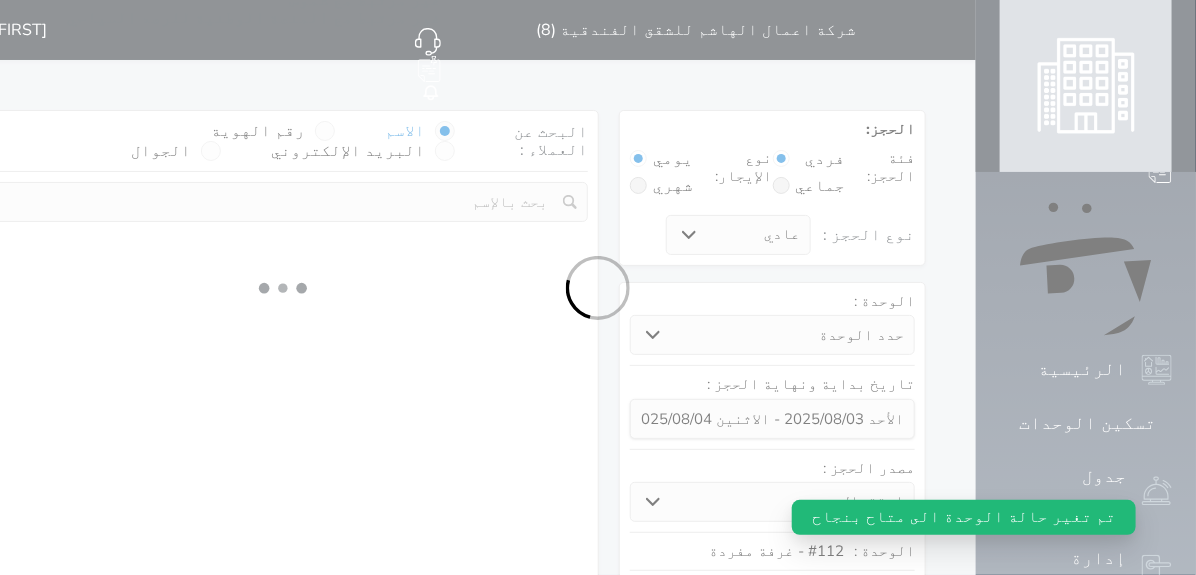 select on "1" 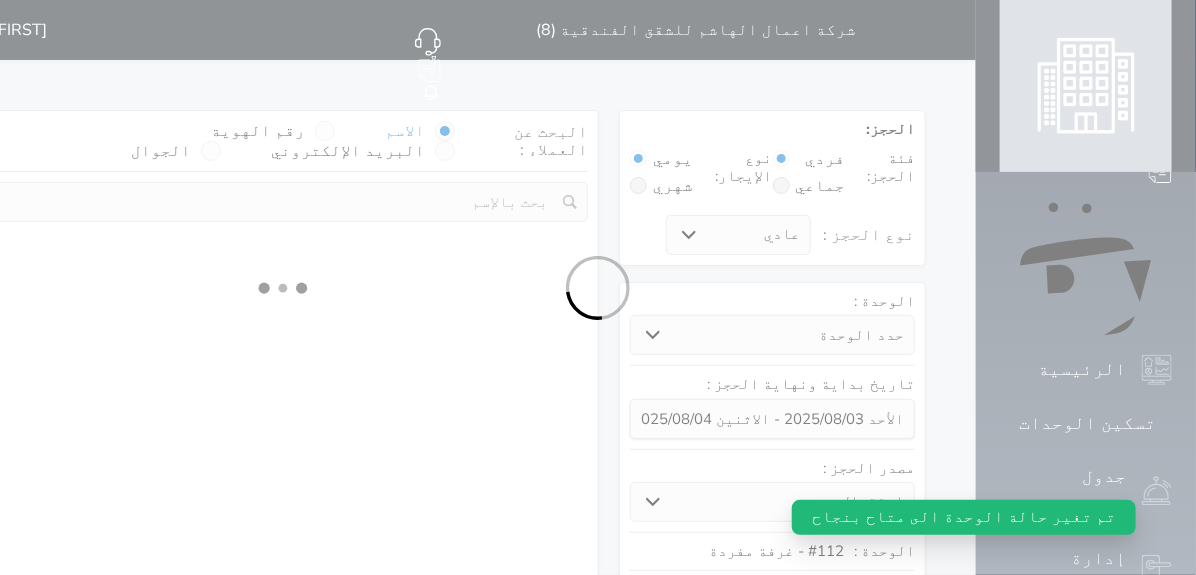 select on "113" 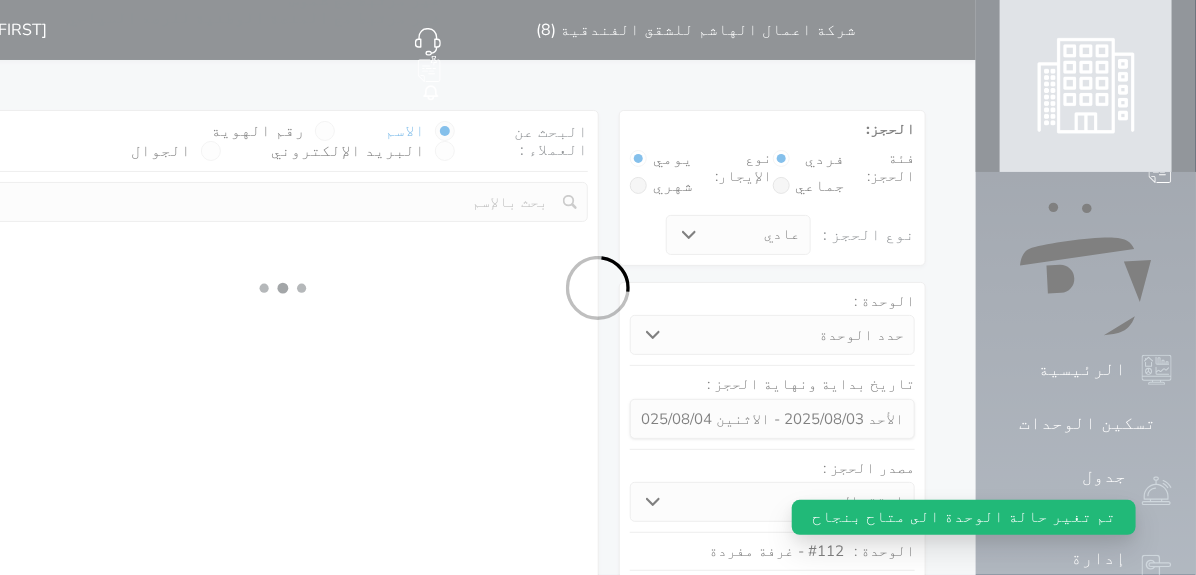 select on "1" 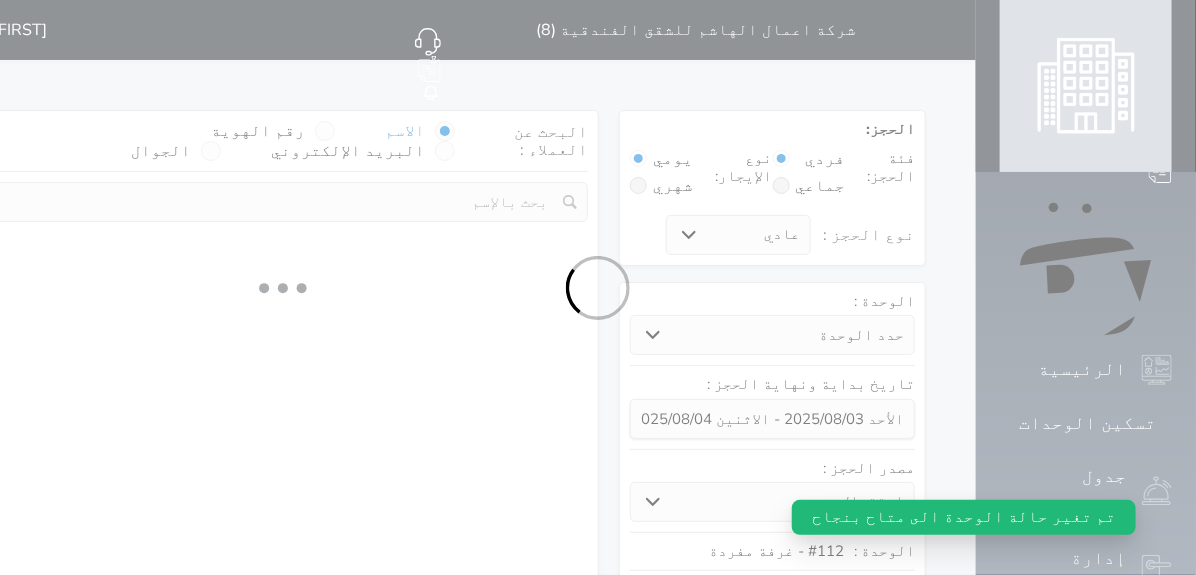 select 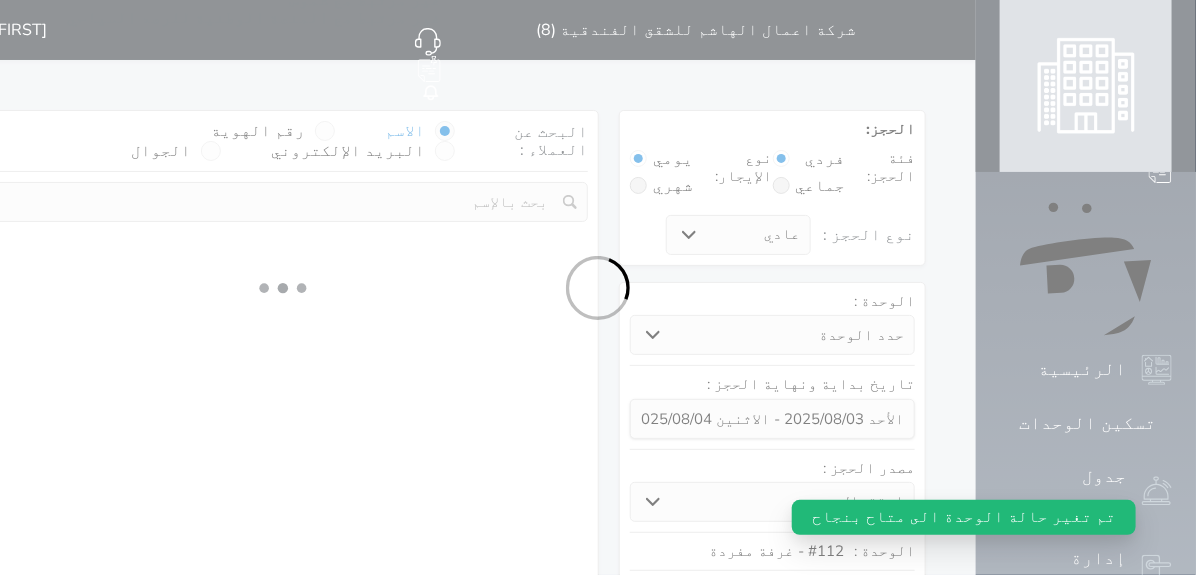 select on "7" 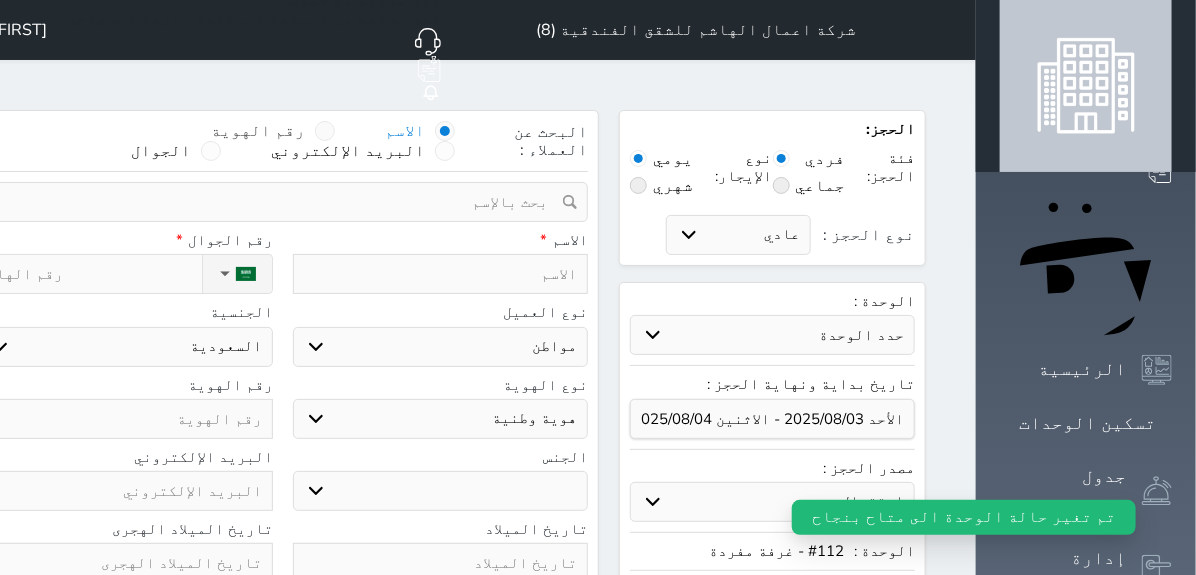 click on "رقم الهوية" at bounding box center (273, 131) 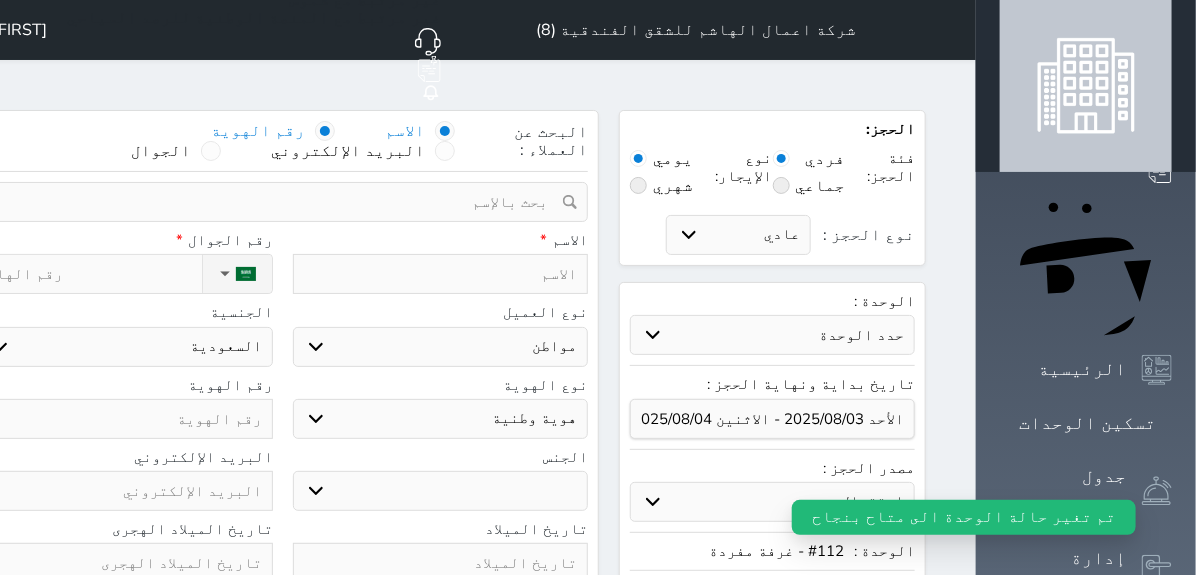 select 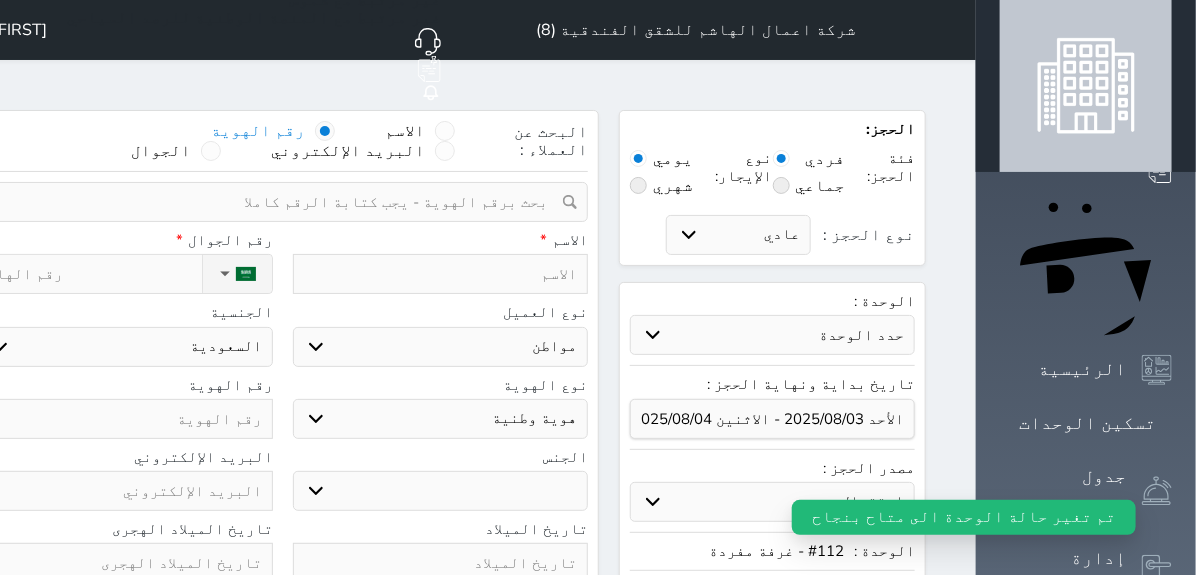 click at bounding box center (275, 202) 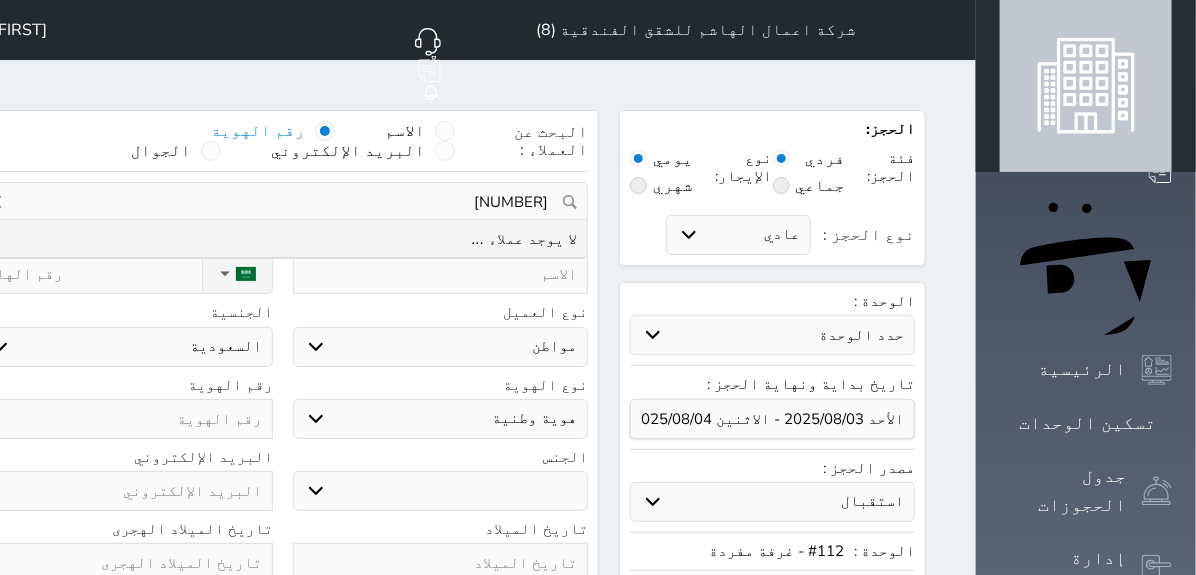 type on "1124543610" 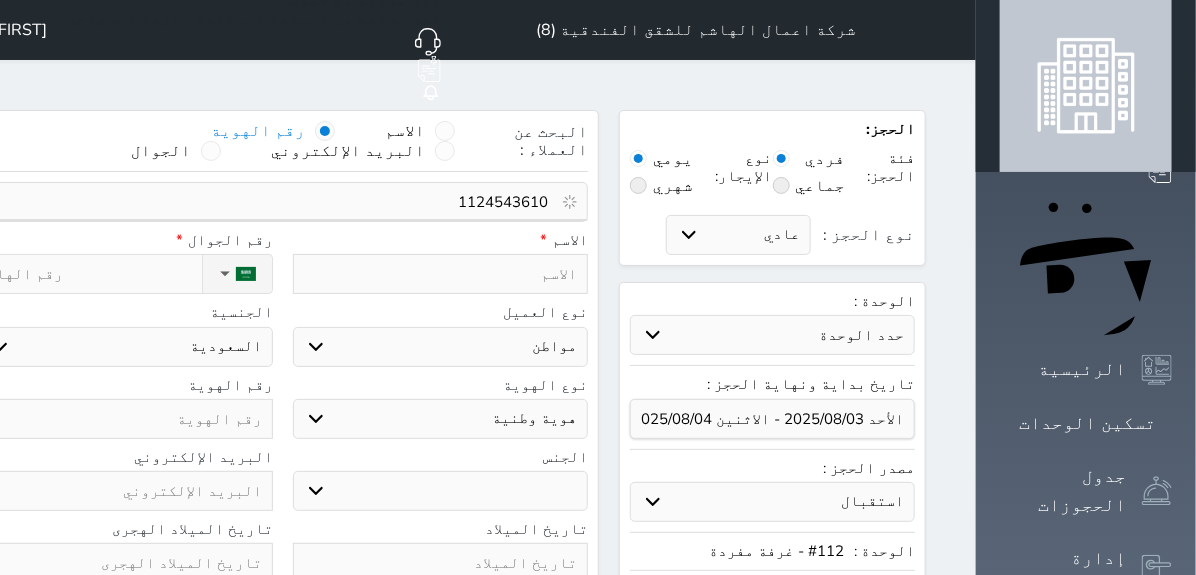 select 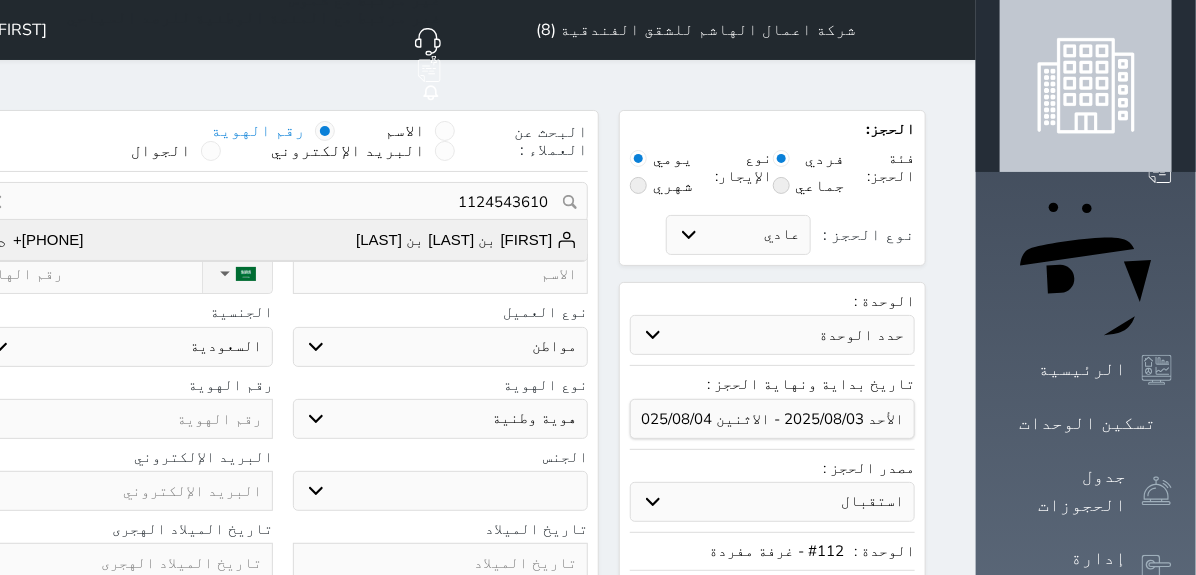 click on "[FIRST] [LAST] [LAST]" at bounding box center [466, 240] 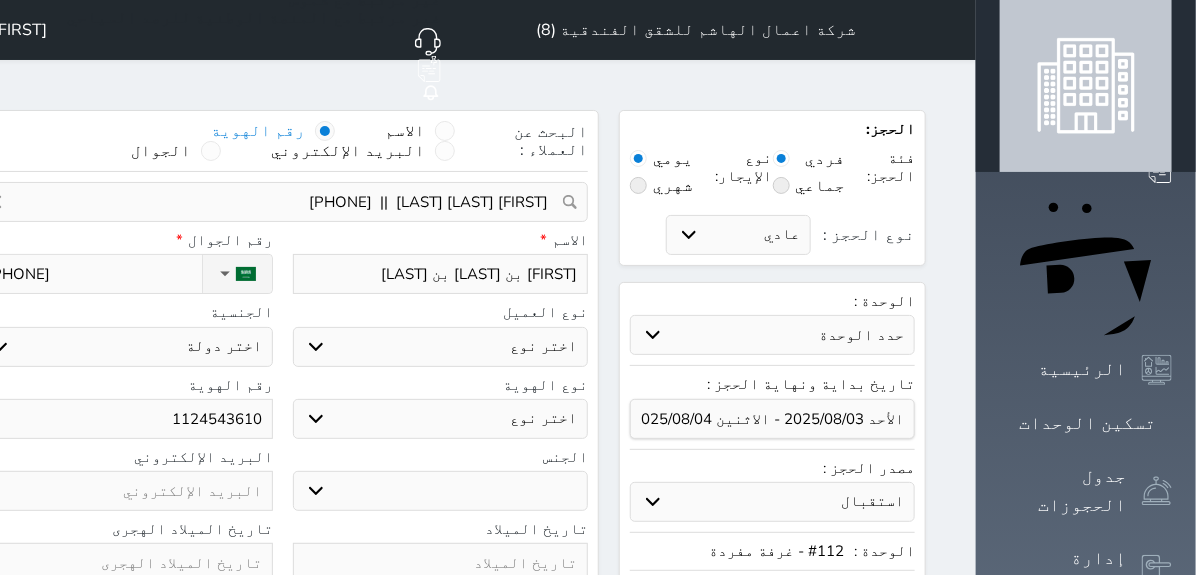 select 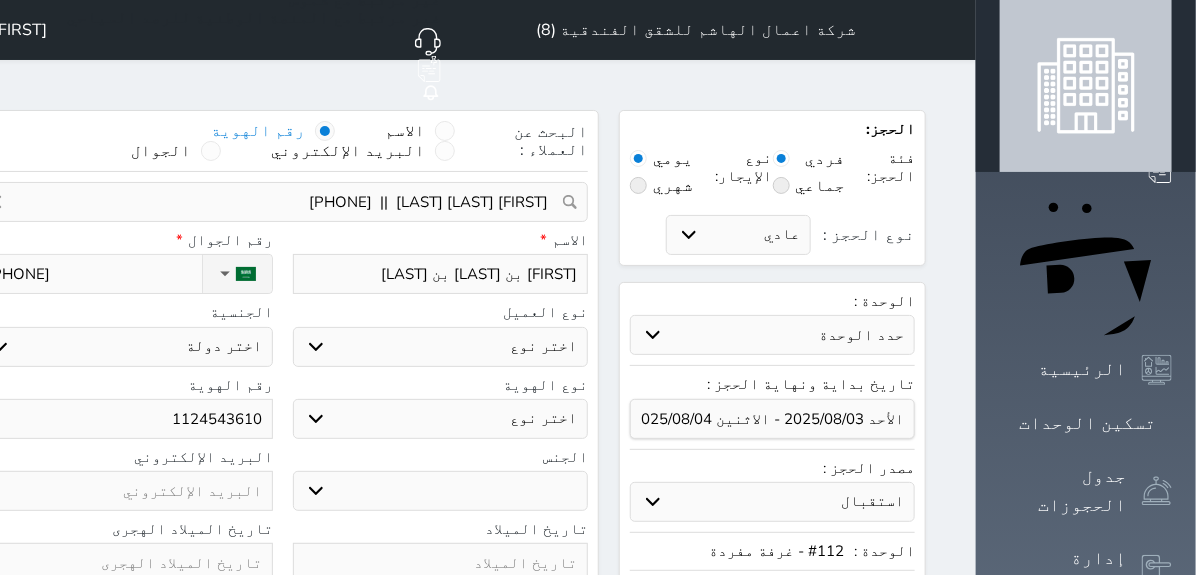 select 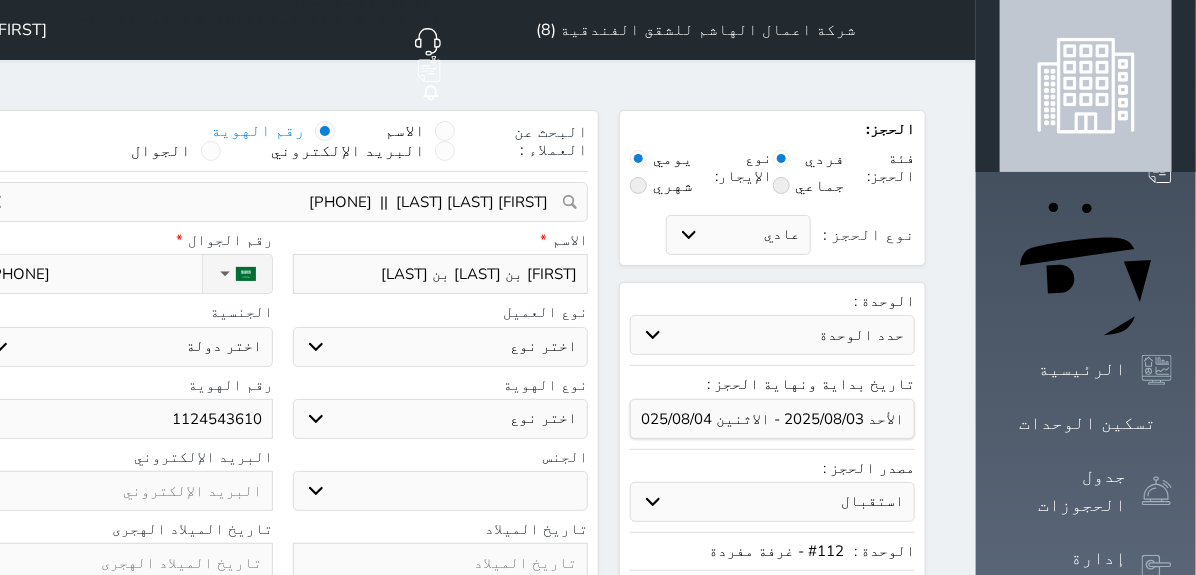 select 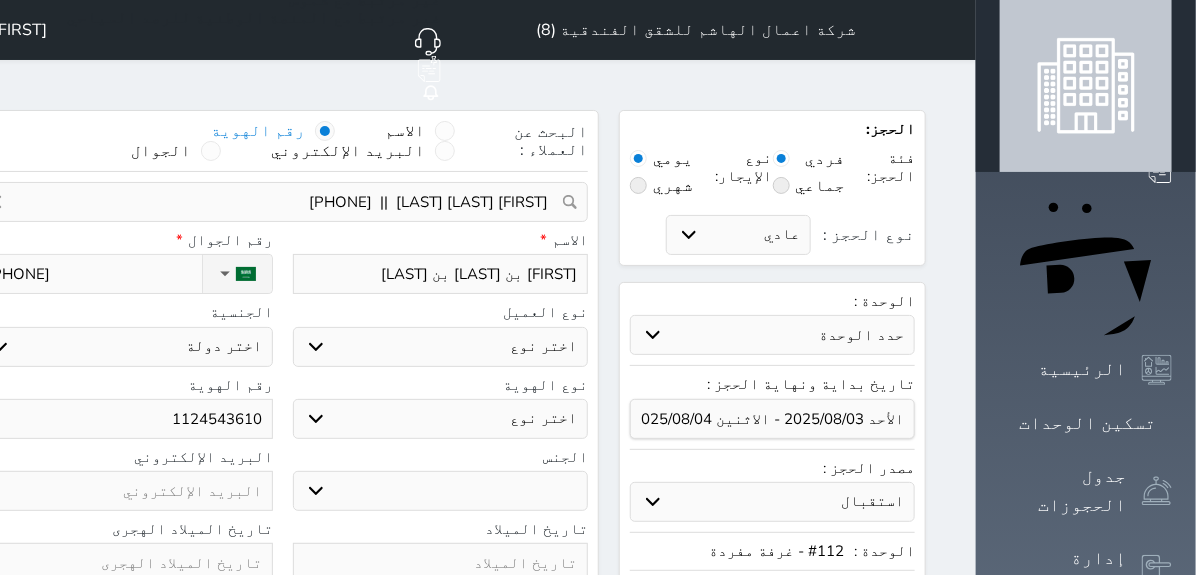 select 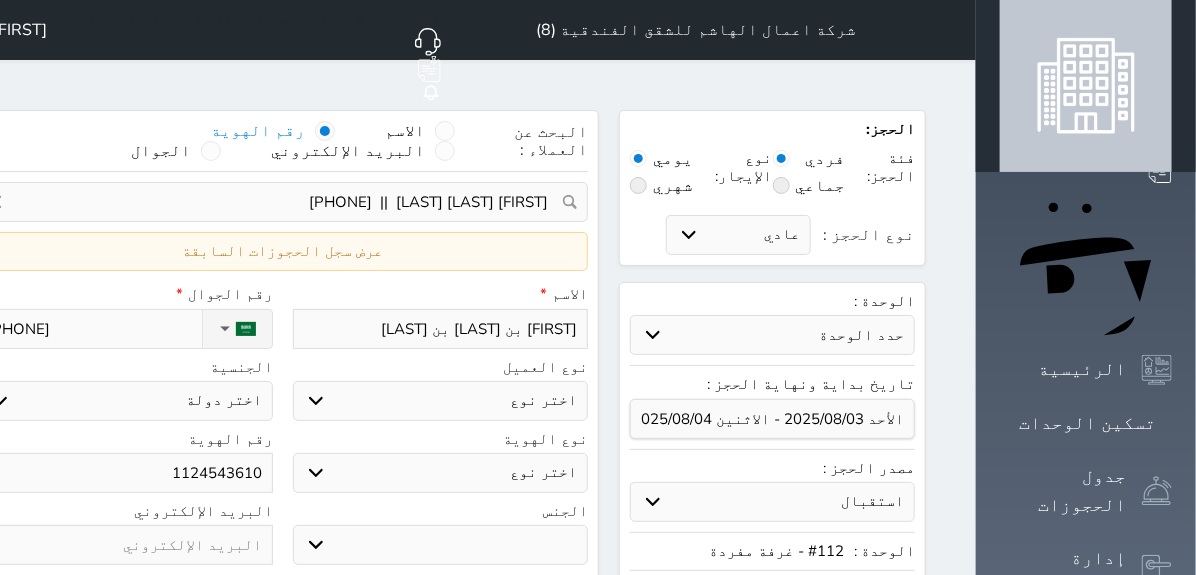 select 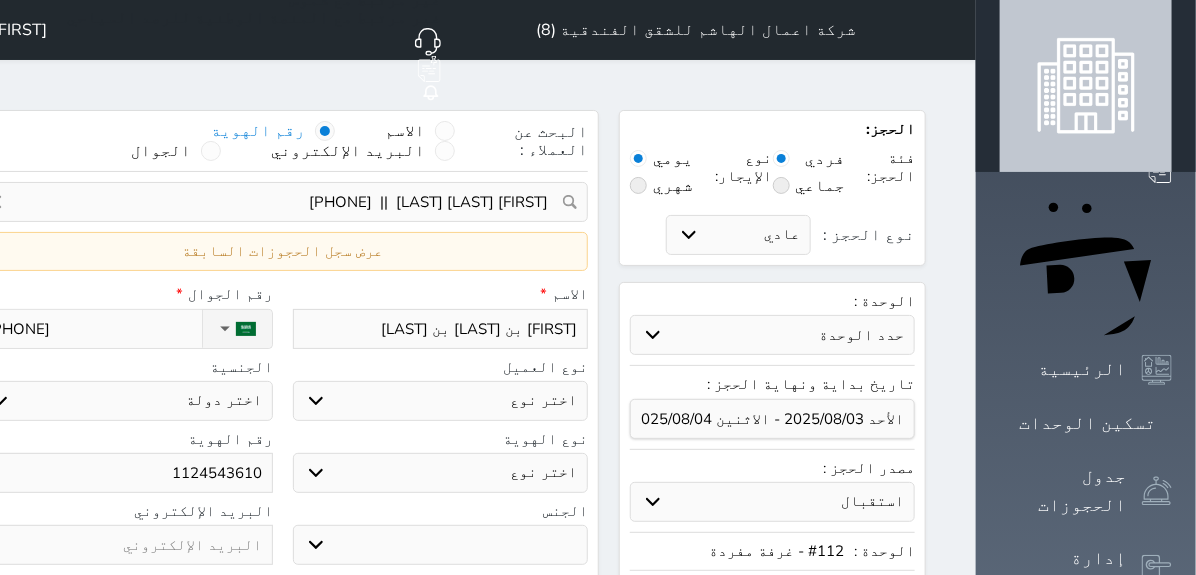 select 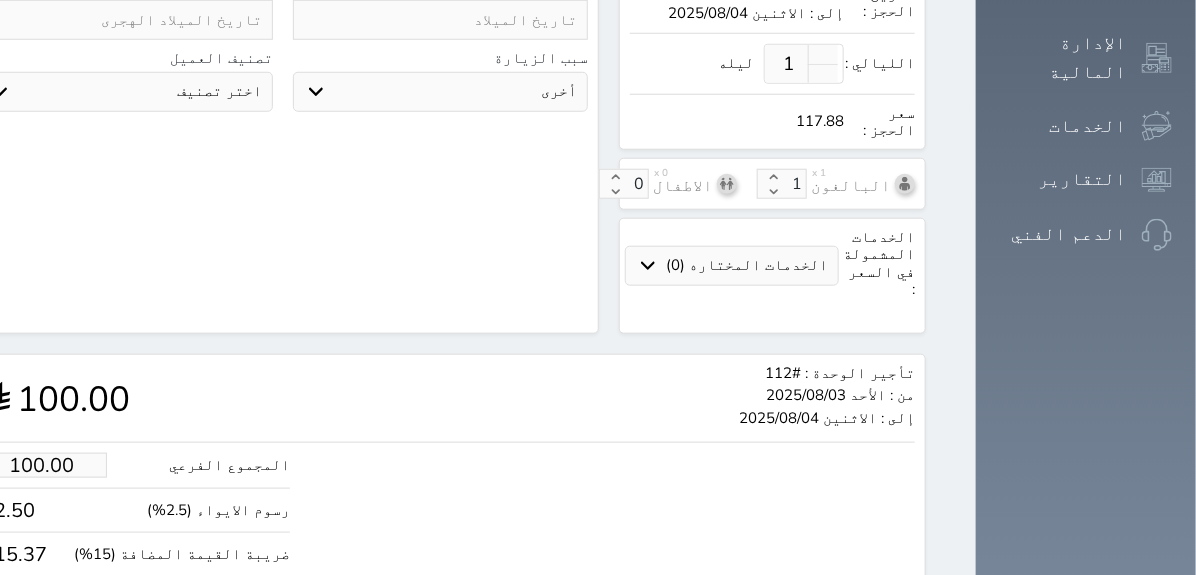 scroll, scrollTop: 649, scrollLeft: 0, axis: vertical 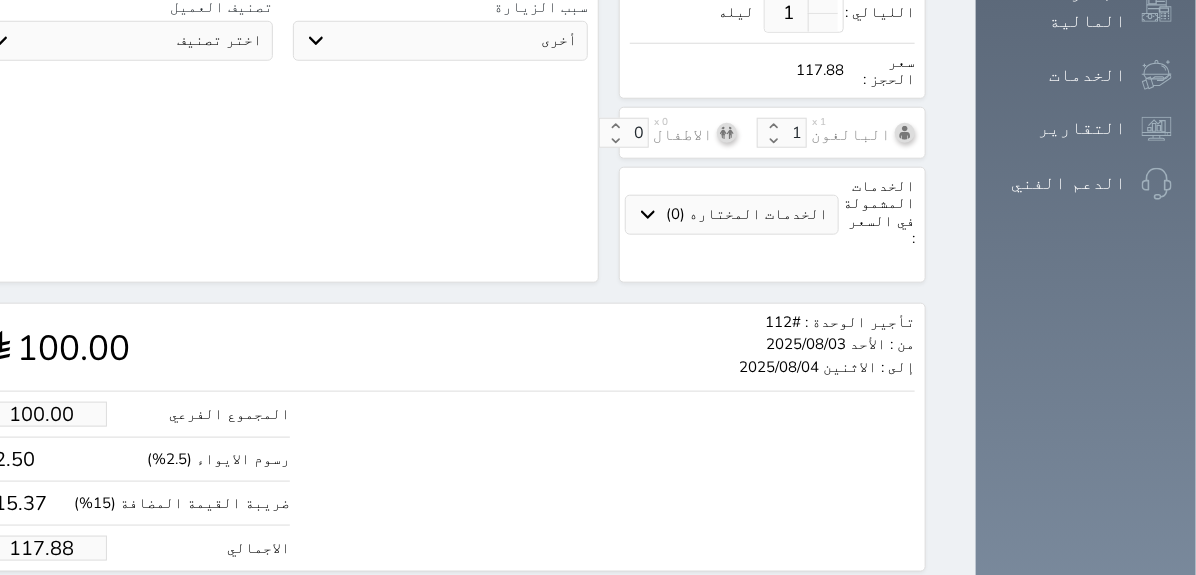 click on "117.88" at bounding box center (42, 548) 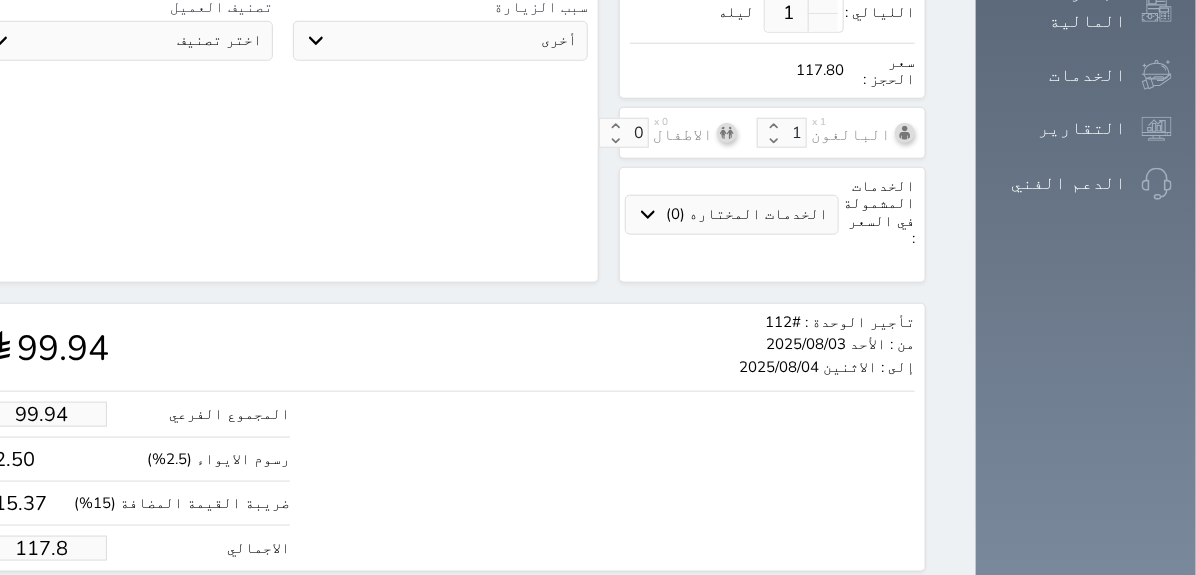type on "117" 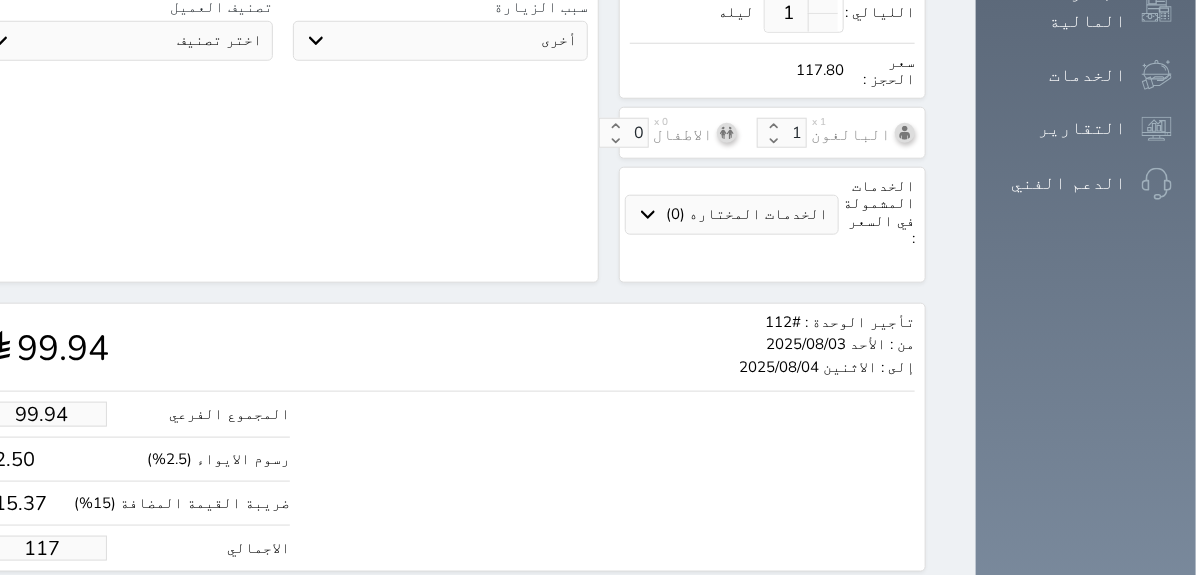type on "9.33" 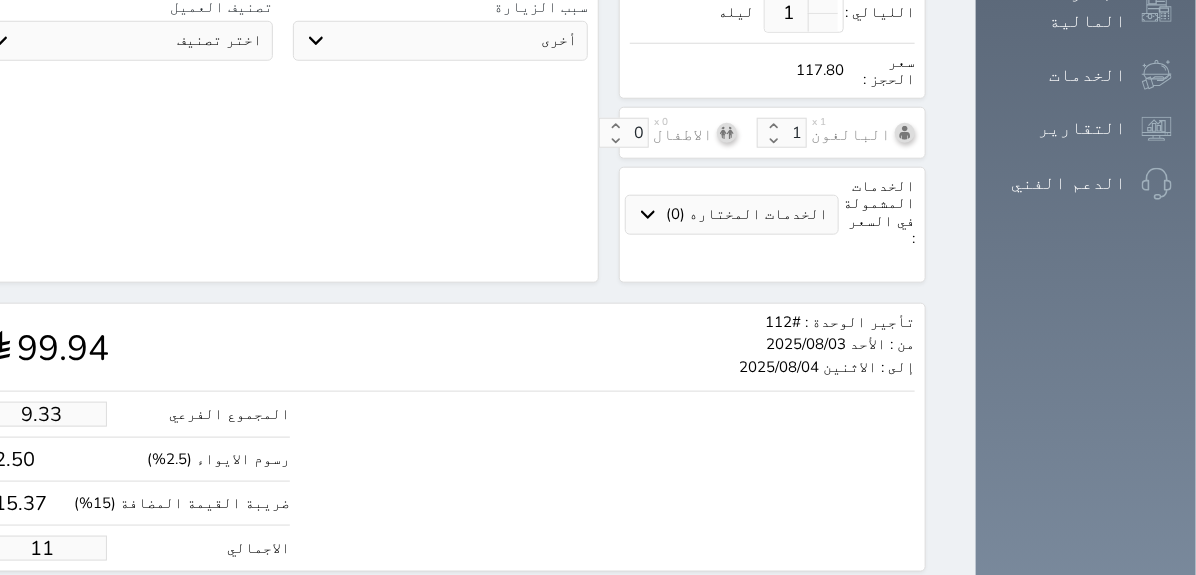 type on "1.00" 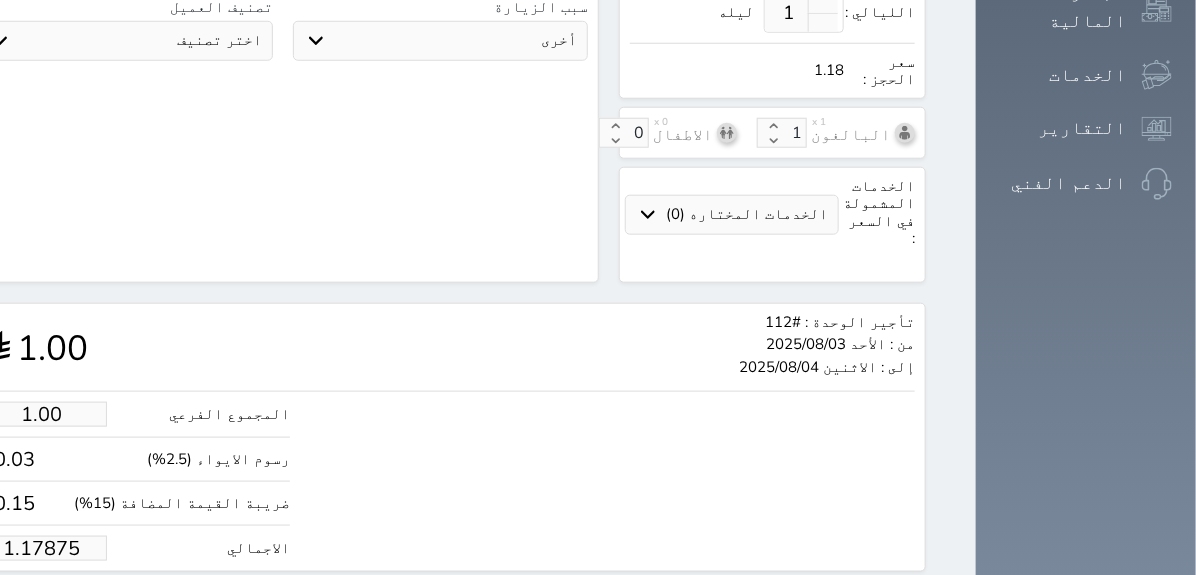 type on "1.1787" 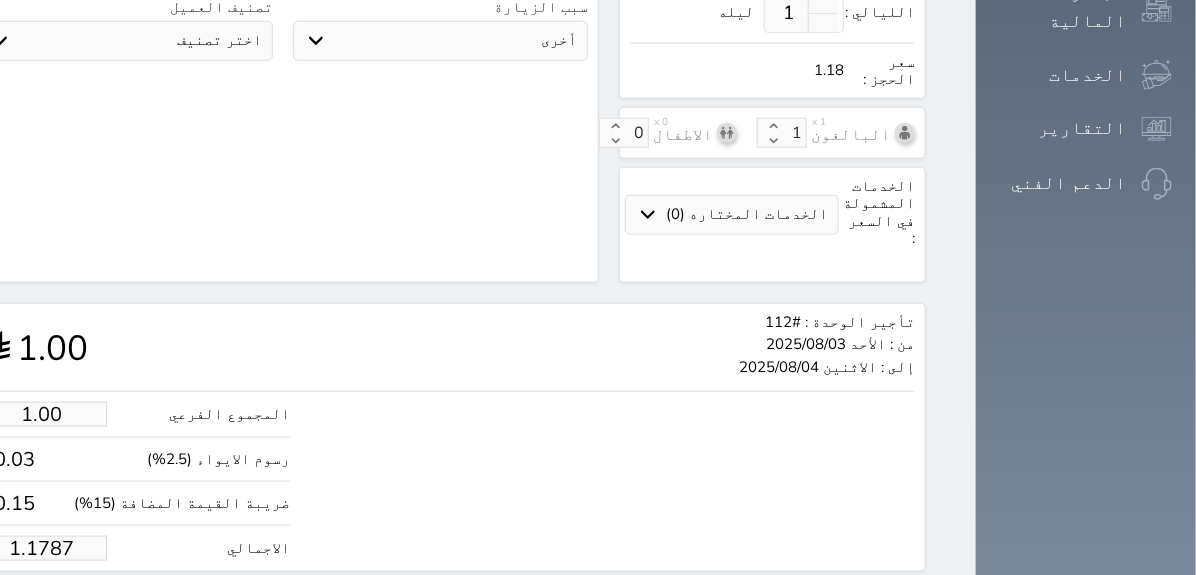 type on "1.178" 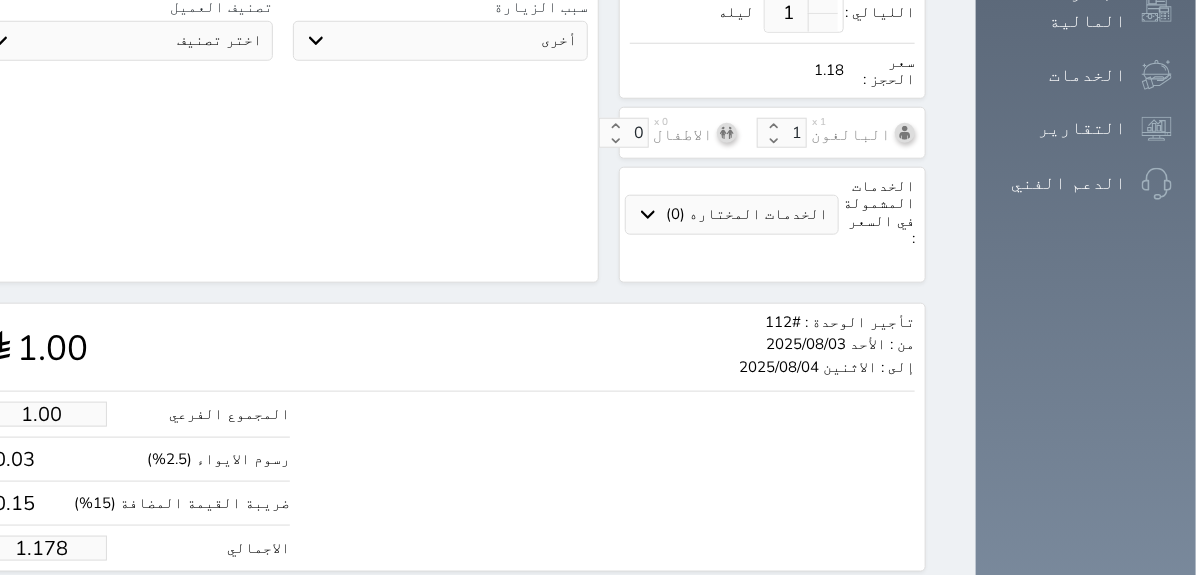 type on "1.17" 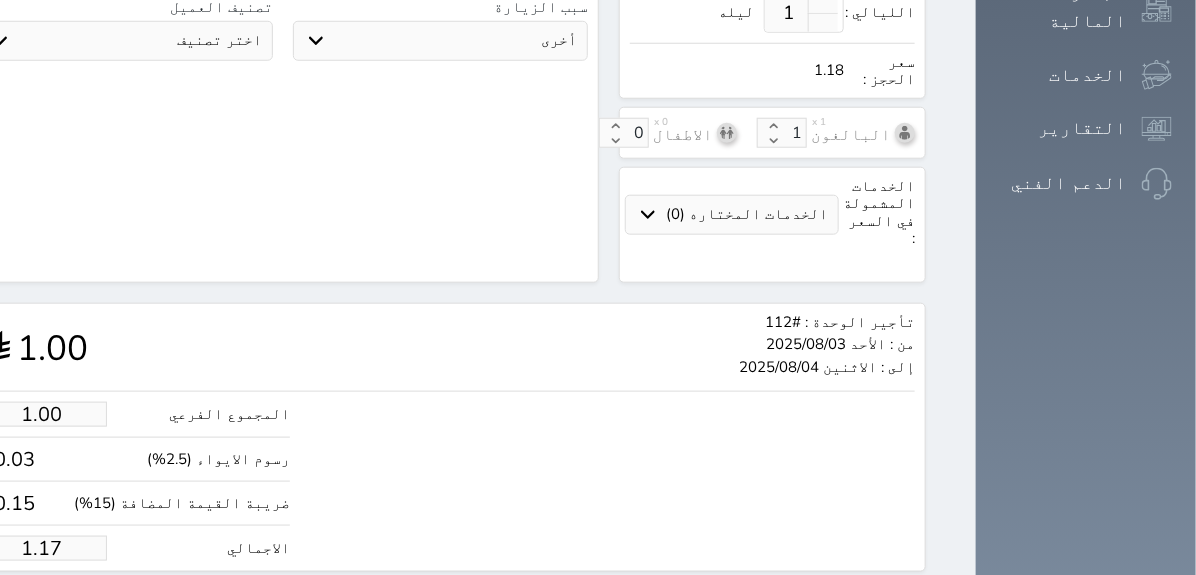 select 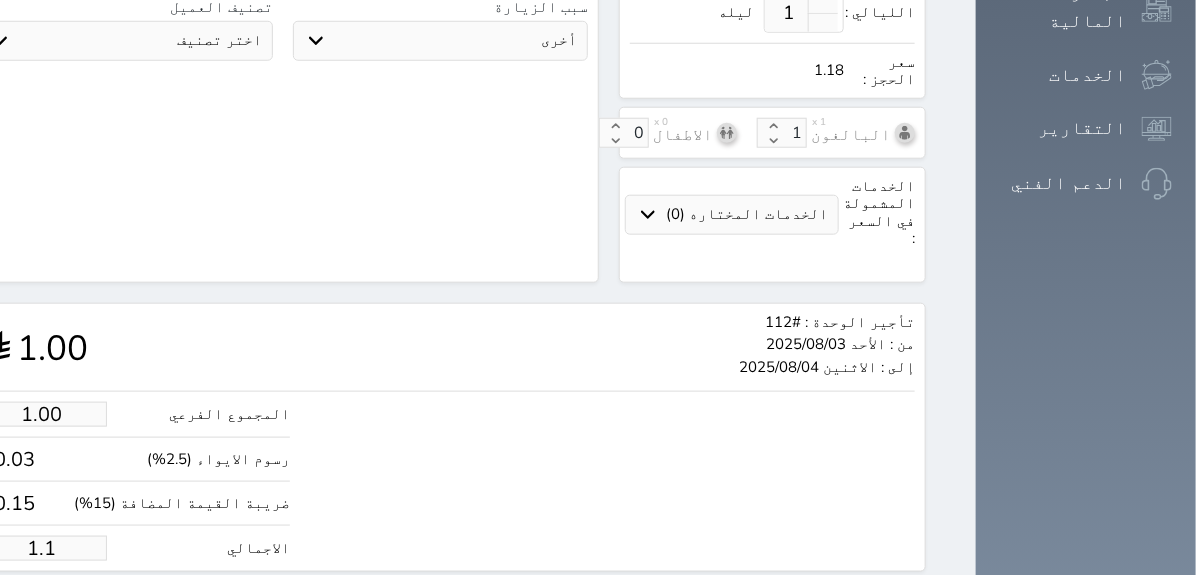 select 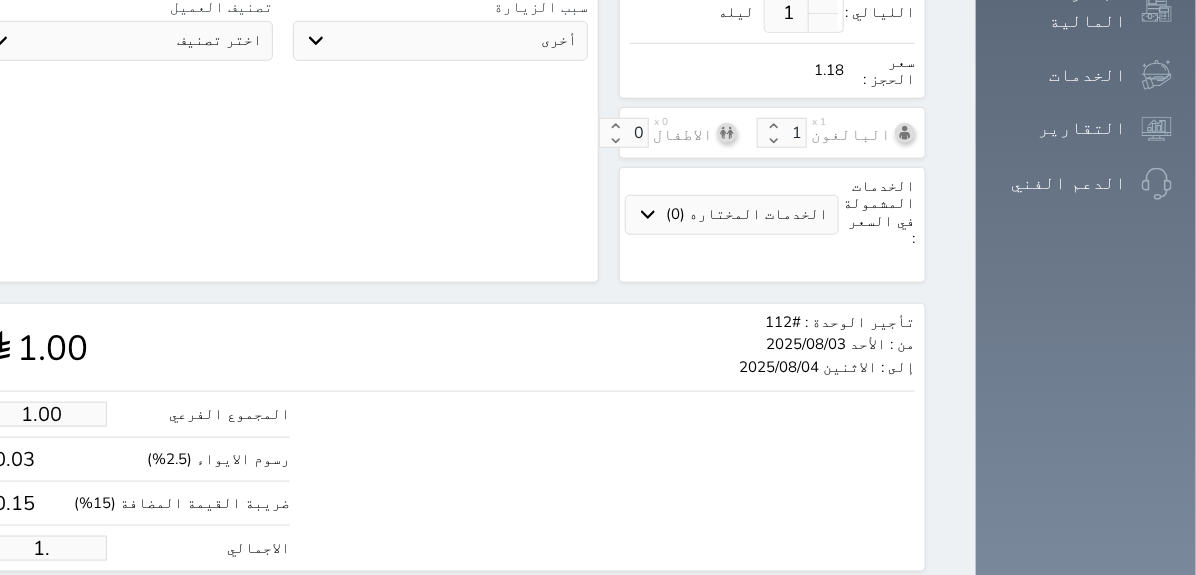 type on "1" 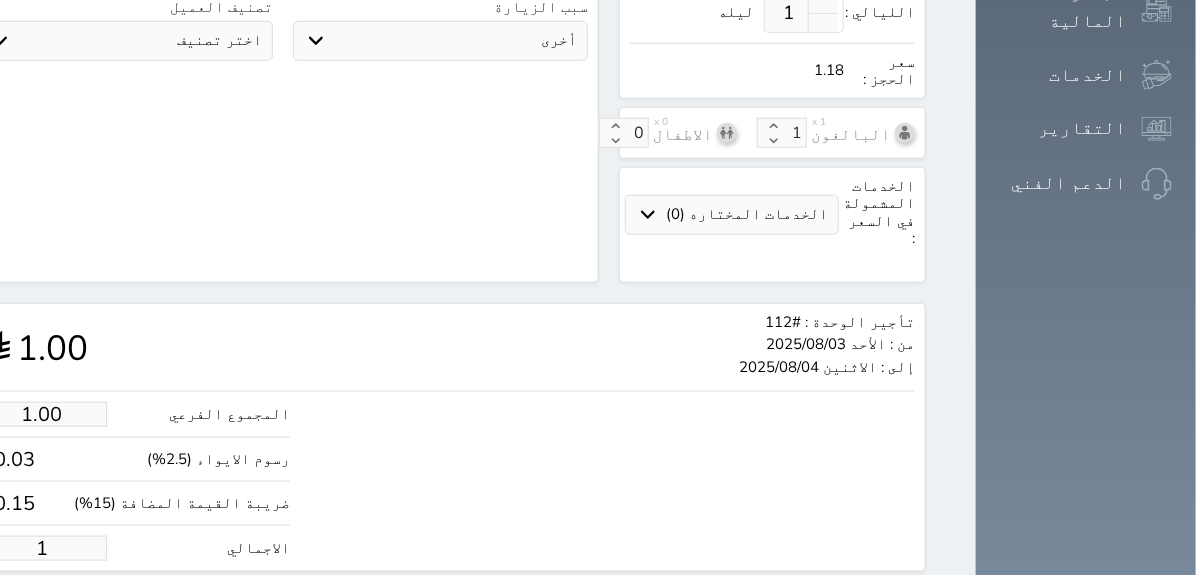 type 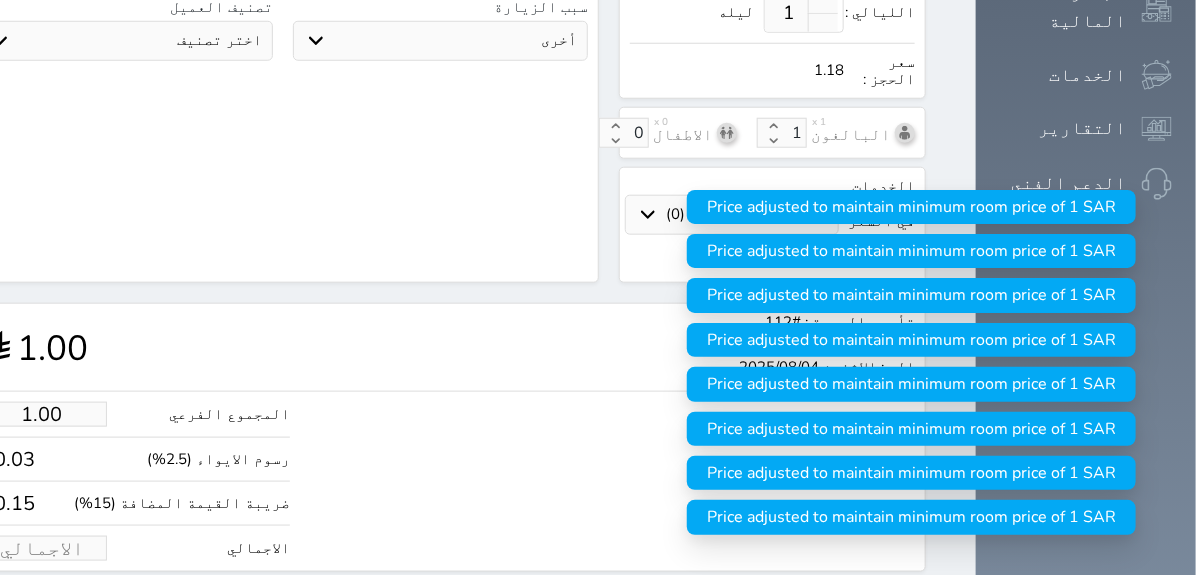 type on "6.79" 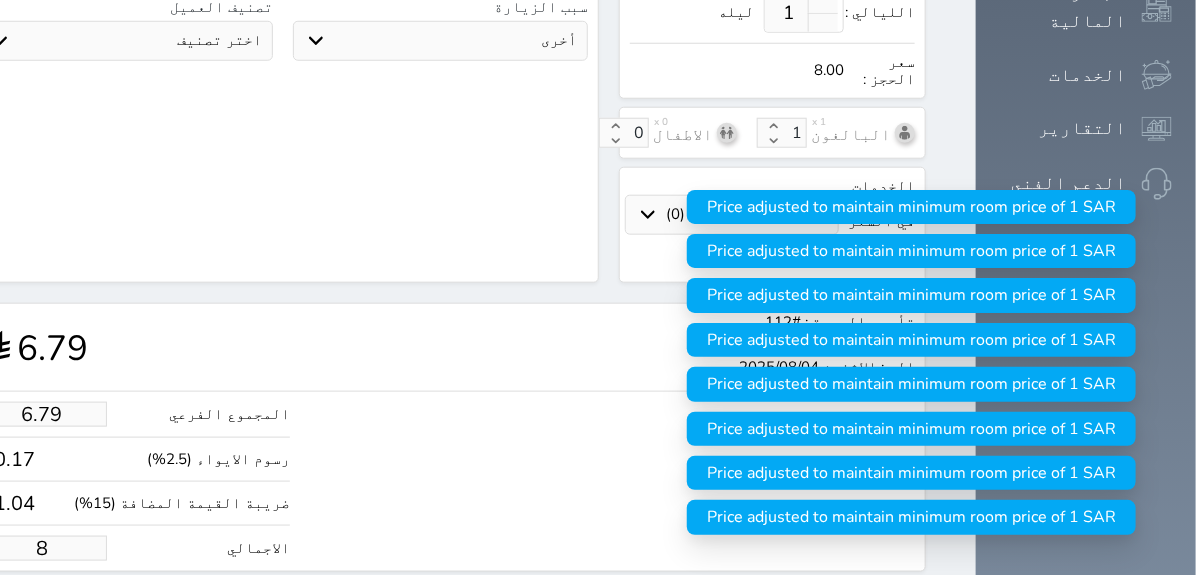 type on "67.87" 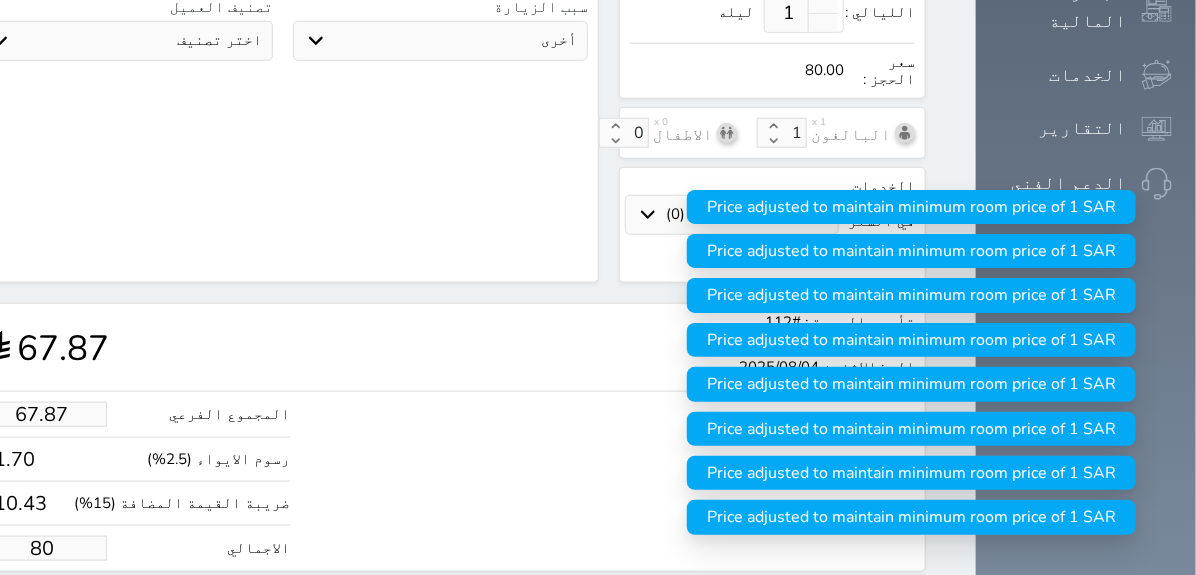 type on "80.00" 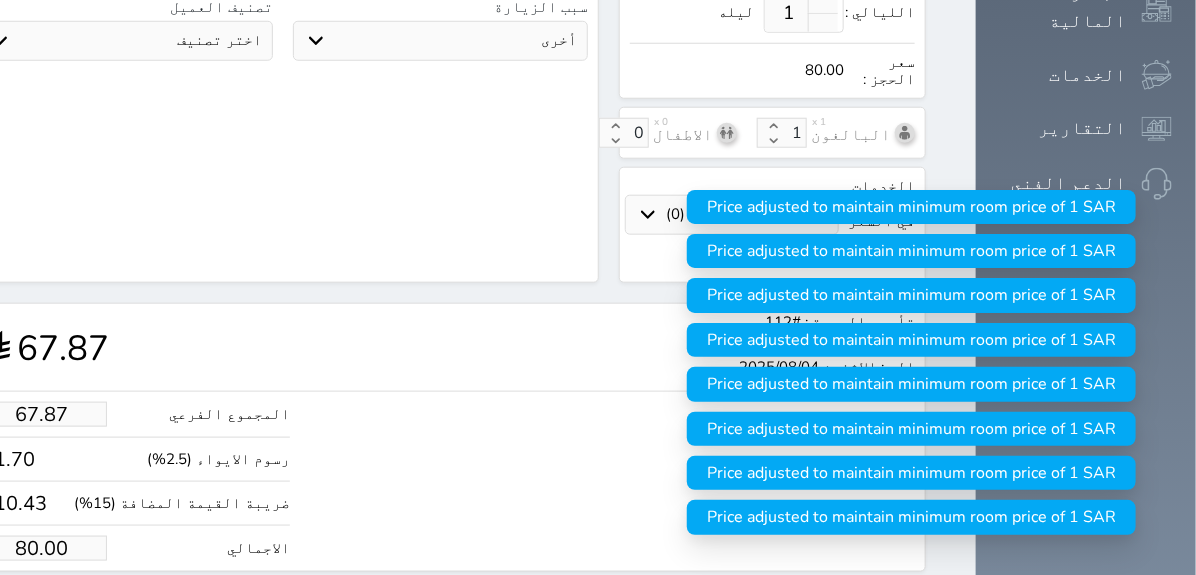 click on "حجز" at bounding box center (59, 609) 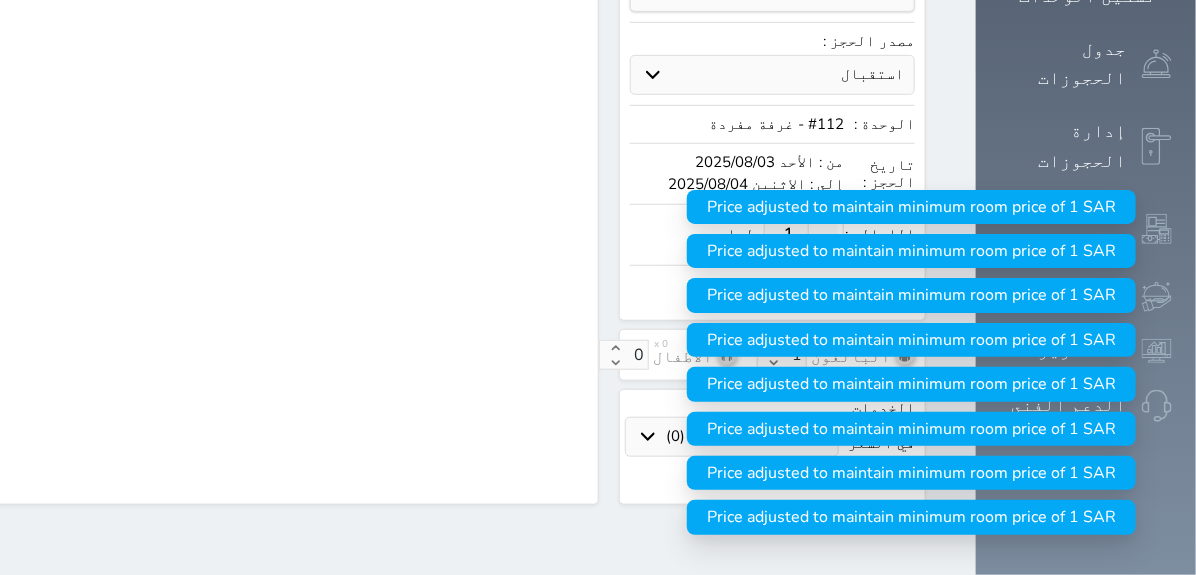 scroll, scrollTop: 327, scrollLeft: 0, axis: vertical 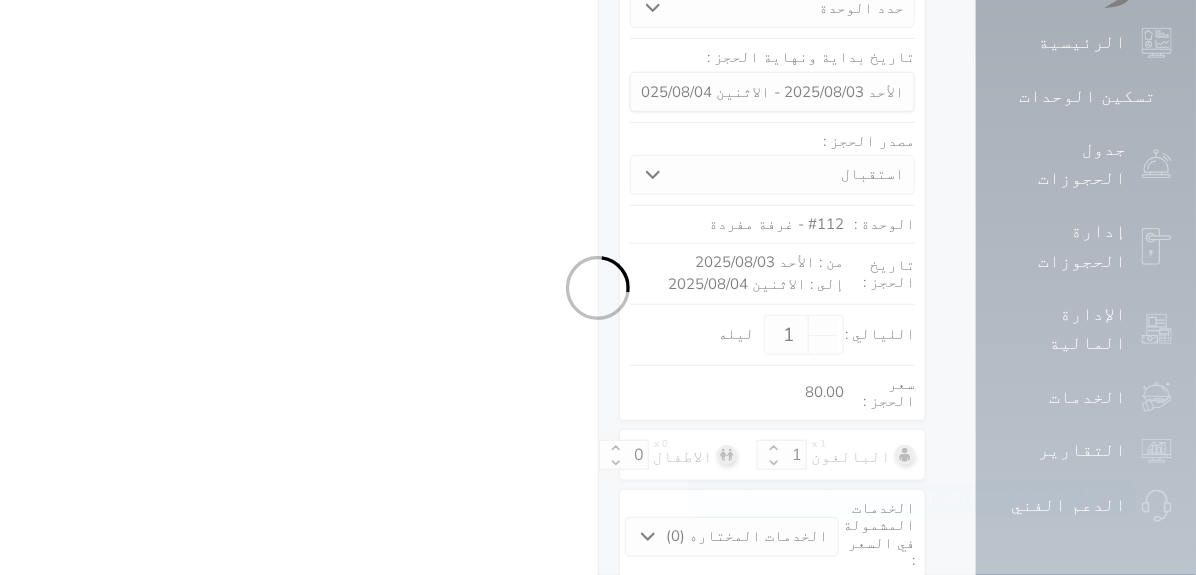 select 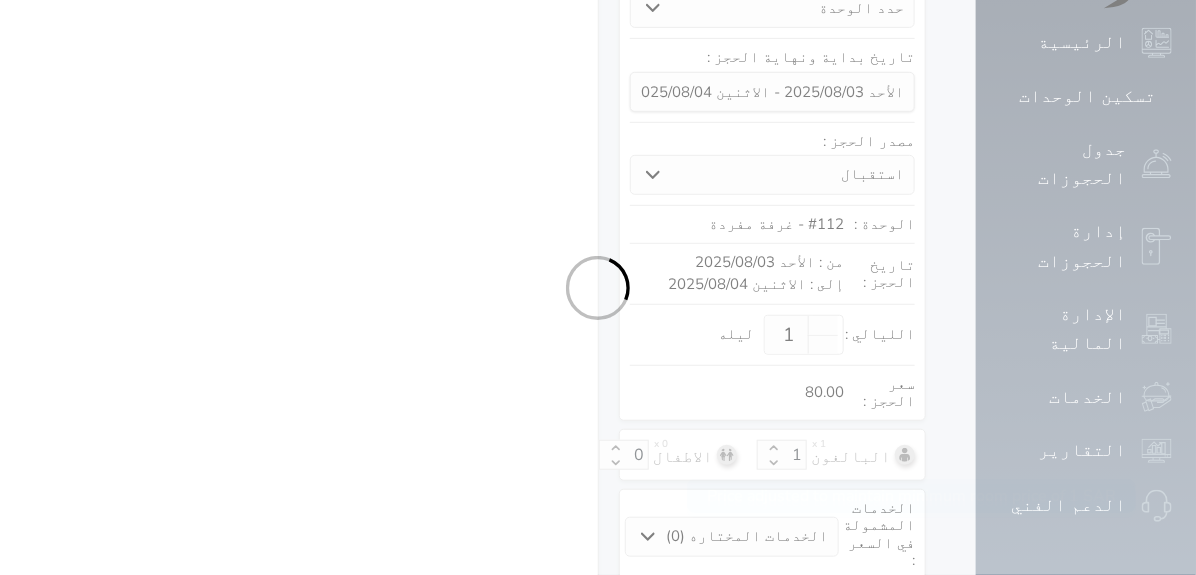 select on "7" 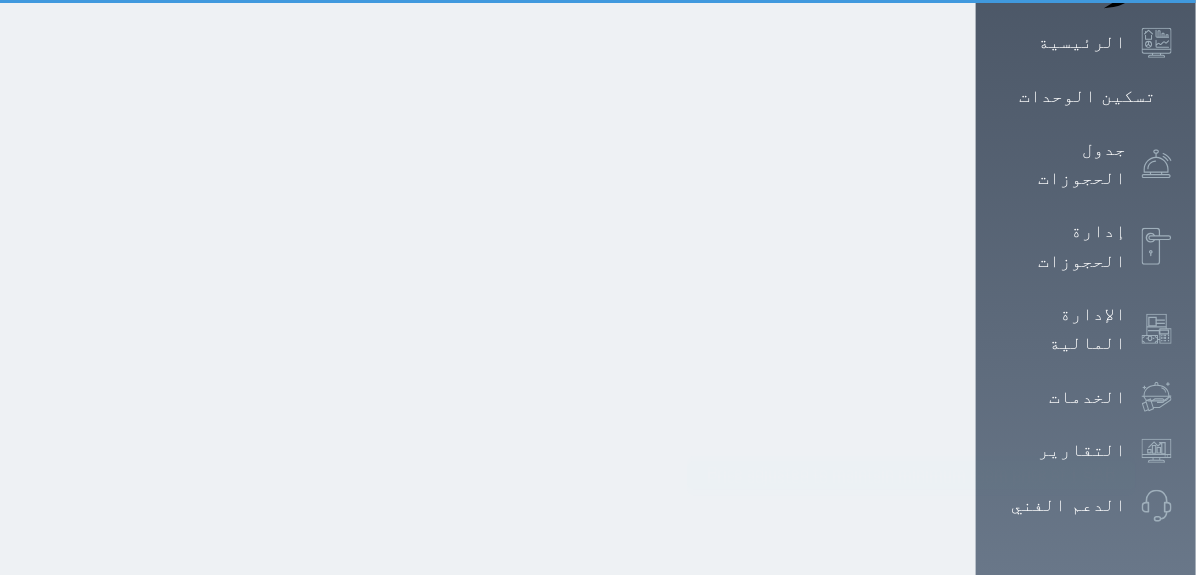 scroll, scrollTop: 0, scrollLeft: 0, axis: both 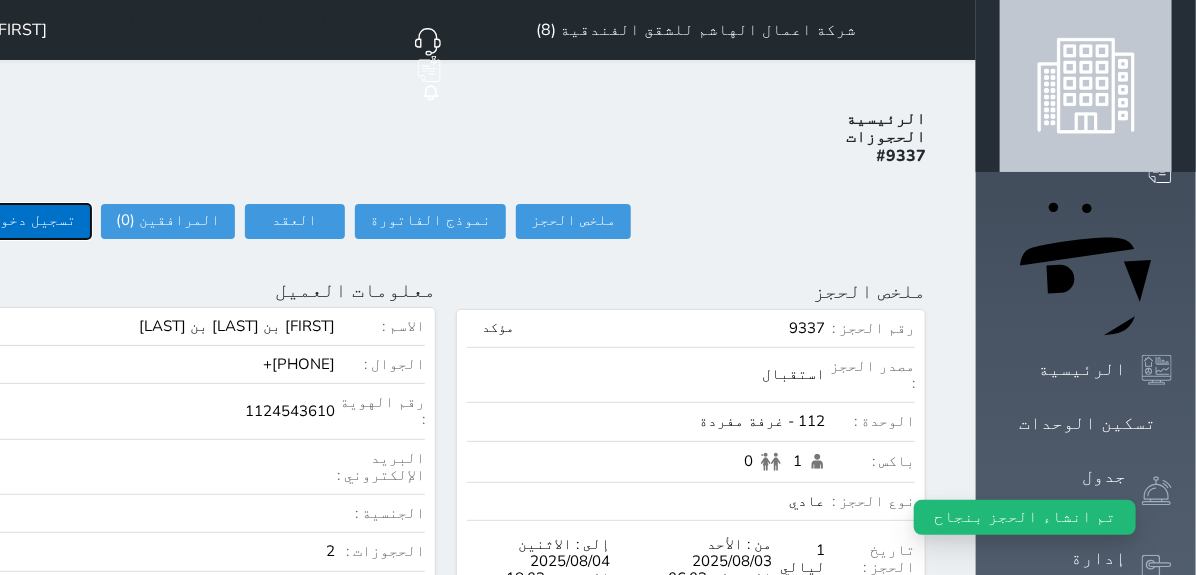 click on "تسجيل دخول" at bounding box center (33, 221) 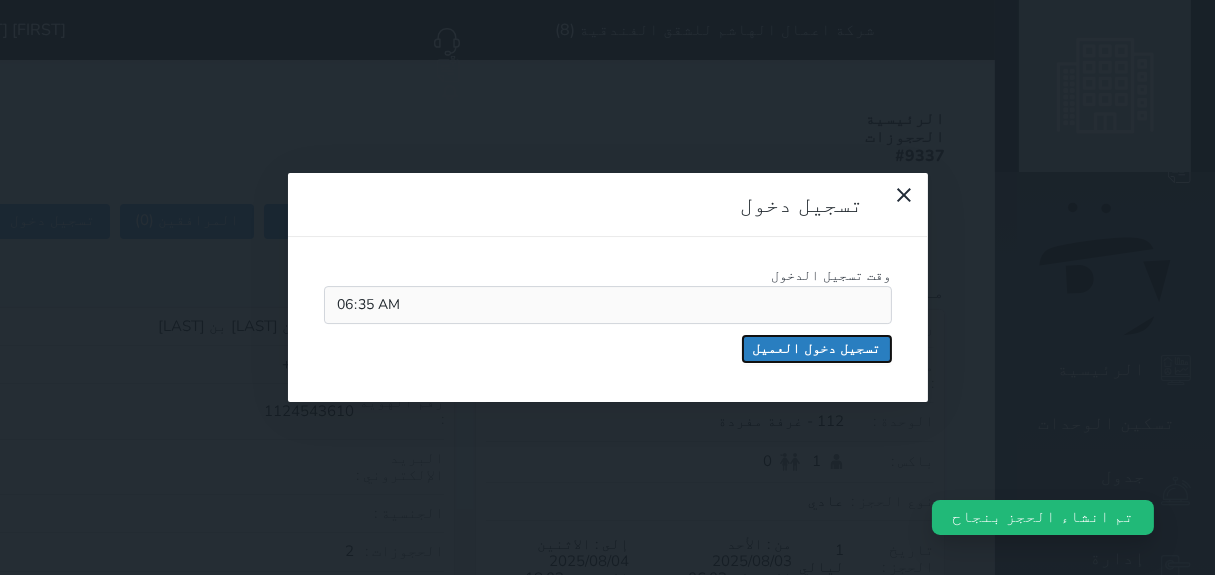 click on "تسجيل دخول العميل" at bounding box center [817, 349] 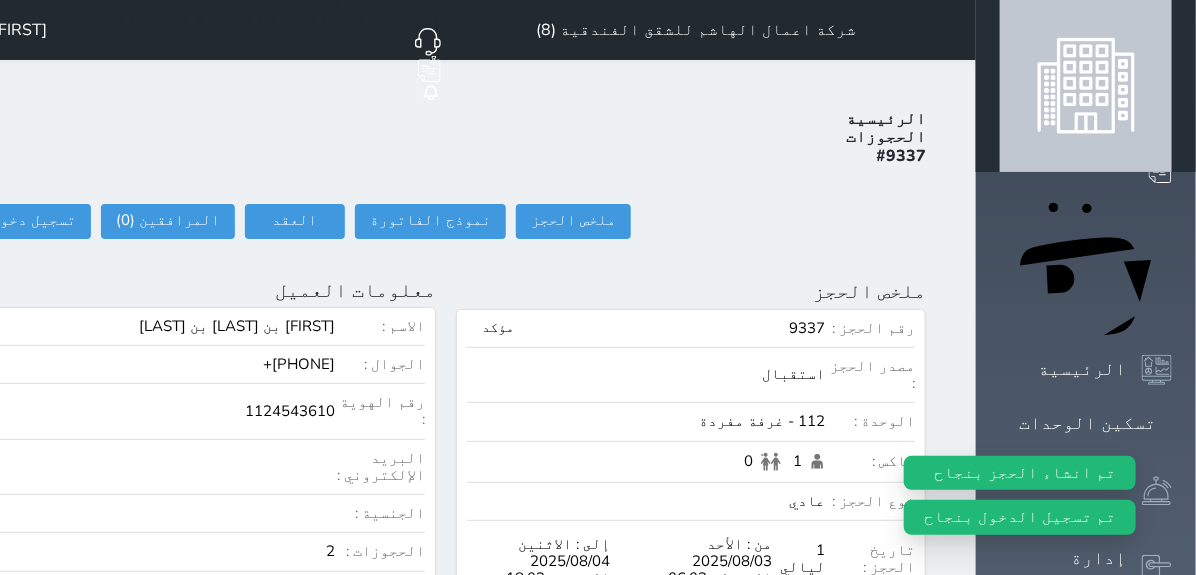select 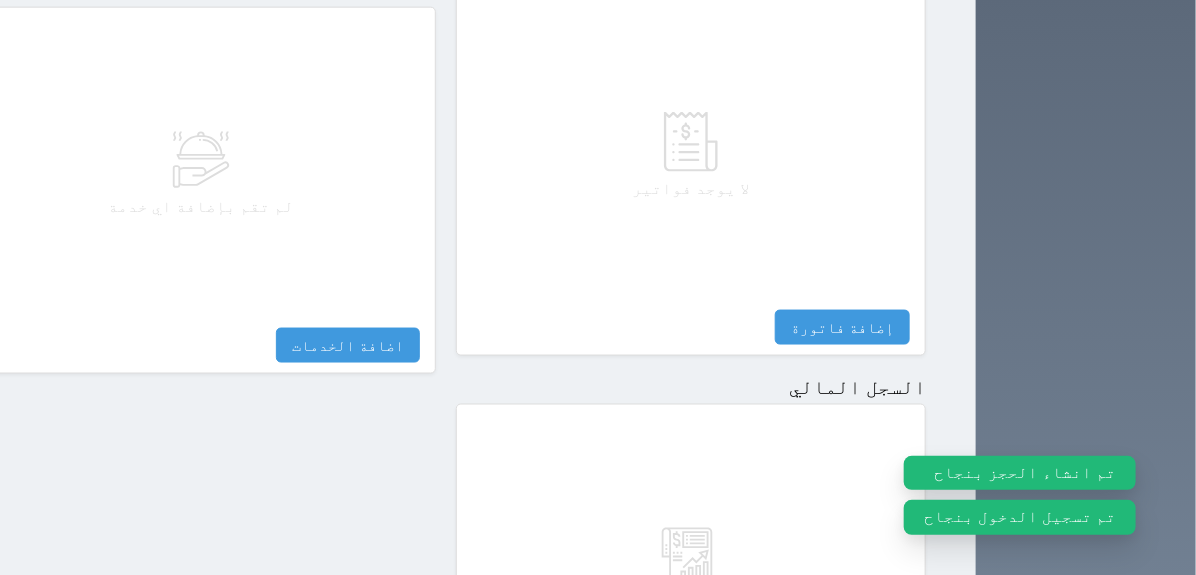 scroll, scrollTop: 1148, scrollLeft: 0, axis: vertical 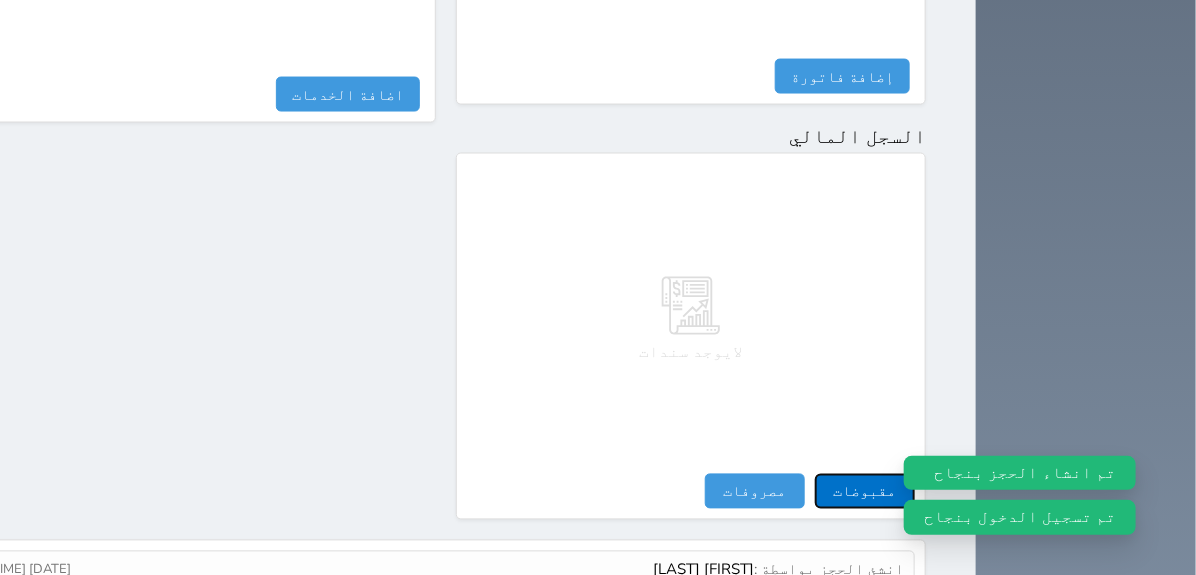 click on "مقبوضات" at bounding box center [865, 491] 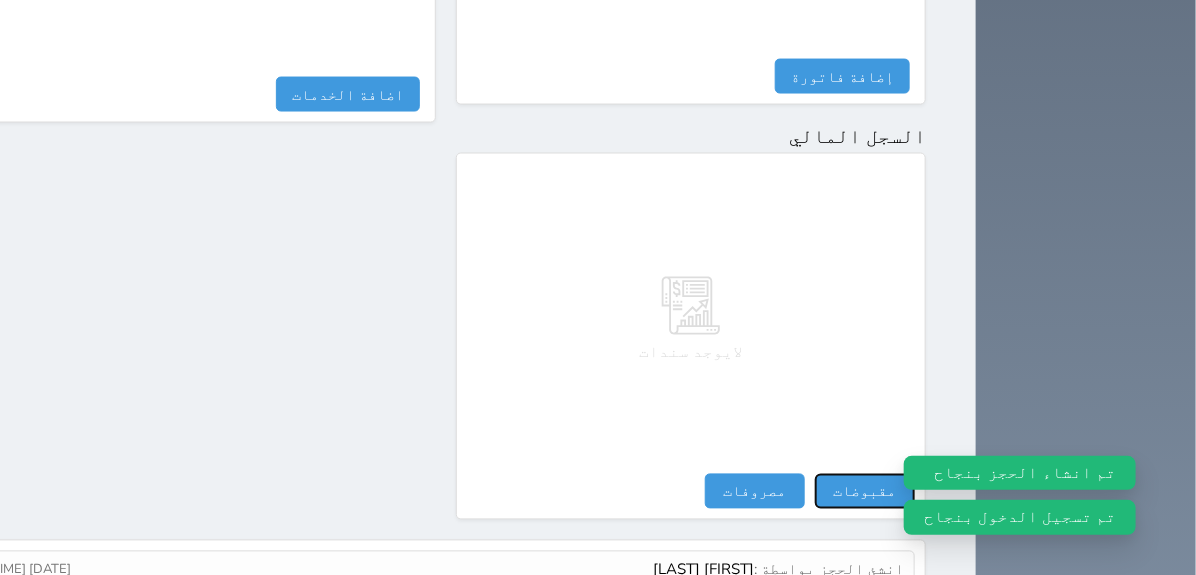 select 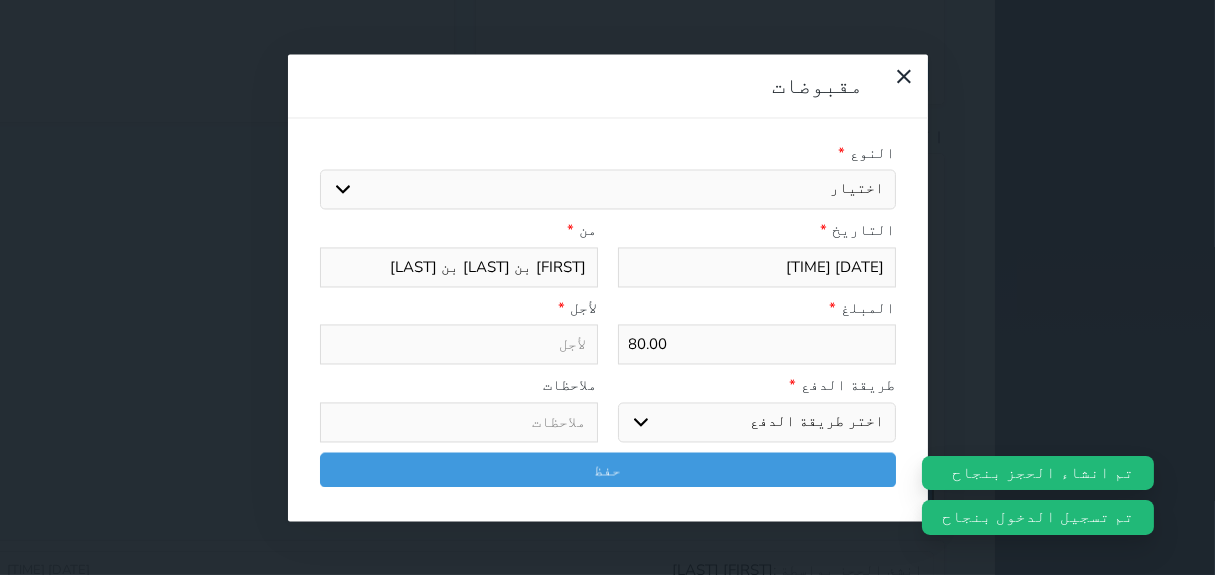 select 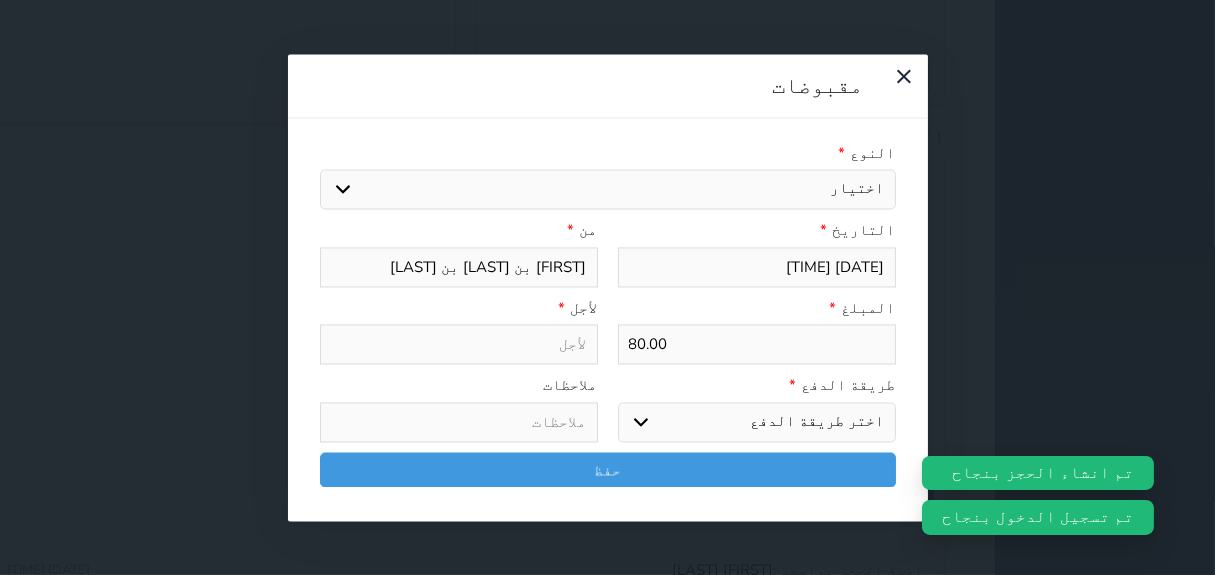 click on "اختيار   مقبوضات عامة قيمة إيجار فواتير تامين عربون لا ينطبق آخر مغسلة واي فاي - الإنترنت مواقف السيارات طعام الأغذية والمشروبات مشروبات المشروبات الباردة المشروبات الساخنة الإفطار غداء عشاء مخبز و كعك حمام سباحة الصالة الرياضية سبا و خدمات الجمال اختيار وإسقاط (خدمات النقل) ميني بار كابل - تلفزيون سرير إضافي تصفيف الشعر التسوق خدمات الجولات السياحية المنظمة خدمات الدليل السياحي" at bounding box center [608, 190] 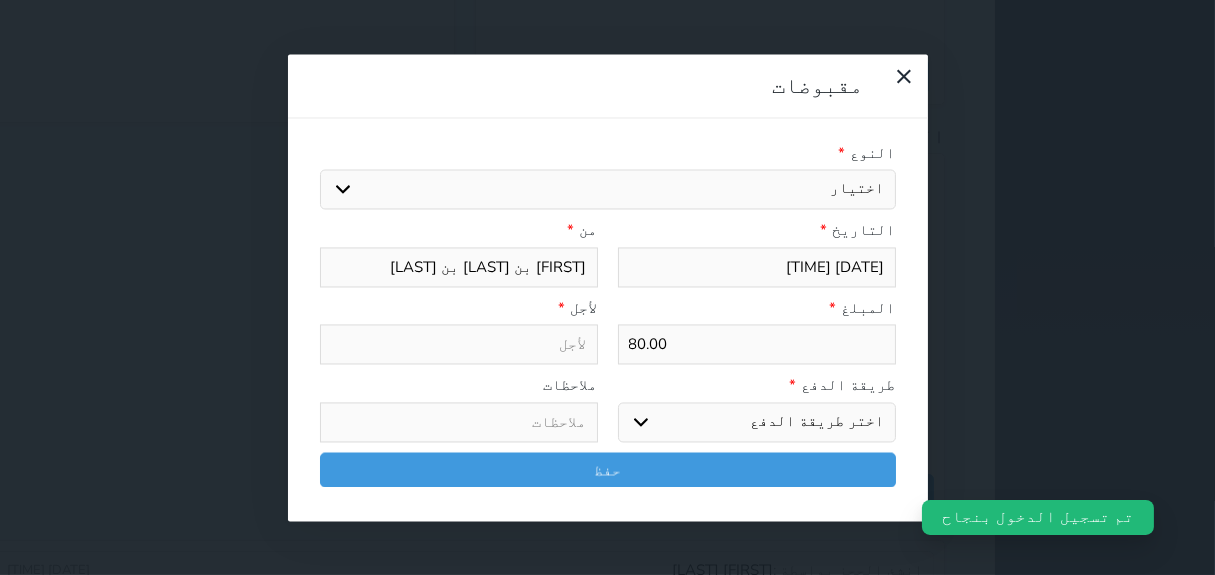 select on "77519" 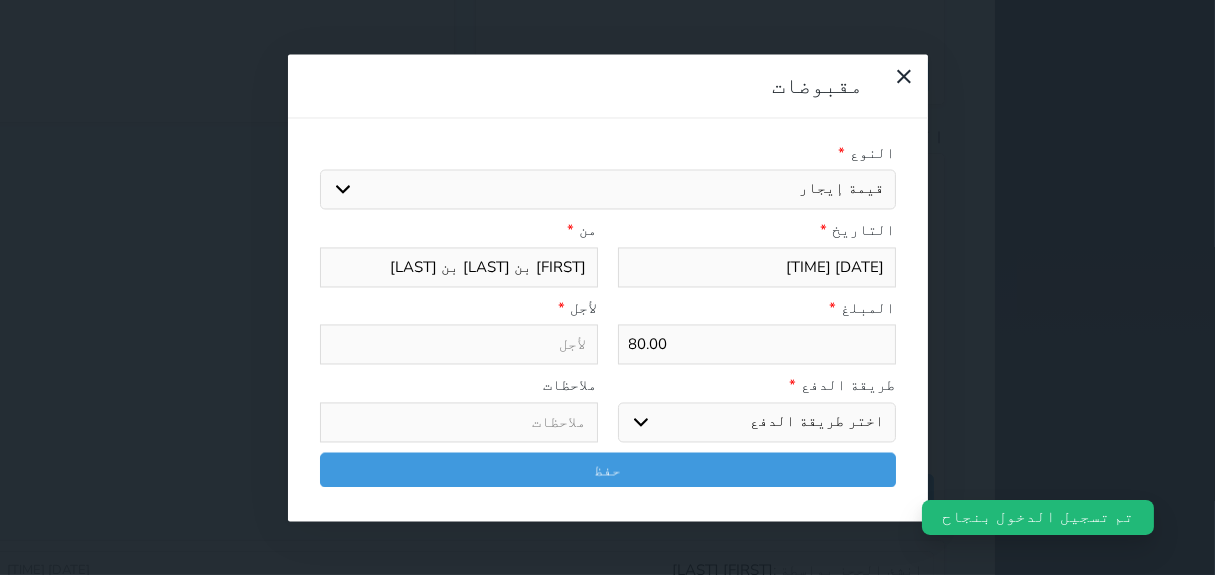 click on "اختيار   مقبوضات عامة قيمة إيجار فواتير تامين عربون لا ينطبق آخر مغسلة واي فاي - الإنترنت مواقف السيارات طعام الأغذية والمشروبات مشروبات المشروبات الباردة المشروبات الساخنة الإفطار غداء عشاء مخبز و كعك حمام سباحة الصالة الرياضية سبا و خدمات الجمال اختيار وإسقاط (خدمات النقل) ميني بار كابل - تلفزيون سرير إضافي تصفيف الشعر التسوق خدمات الجولات السياحية المنظمة خدمات الدليل السياحي" at bounding box center [608, 190] 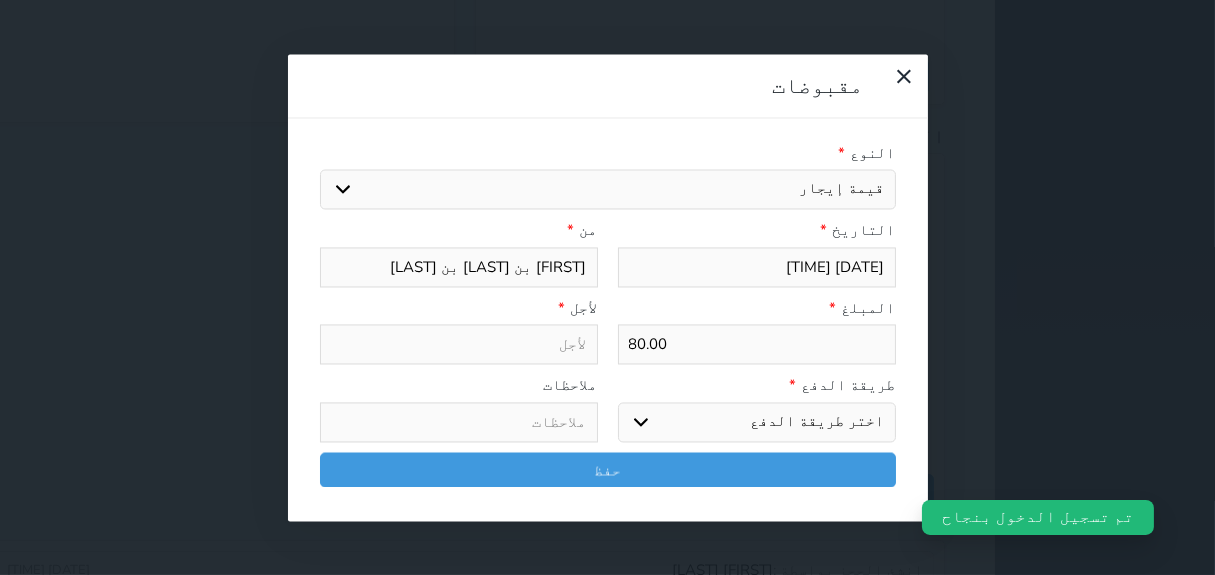 select 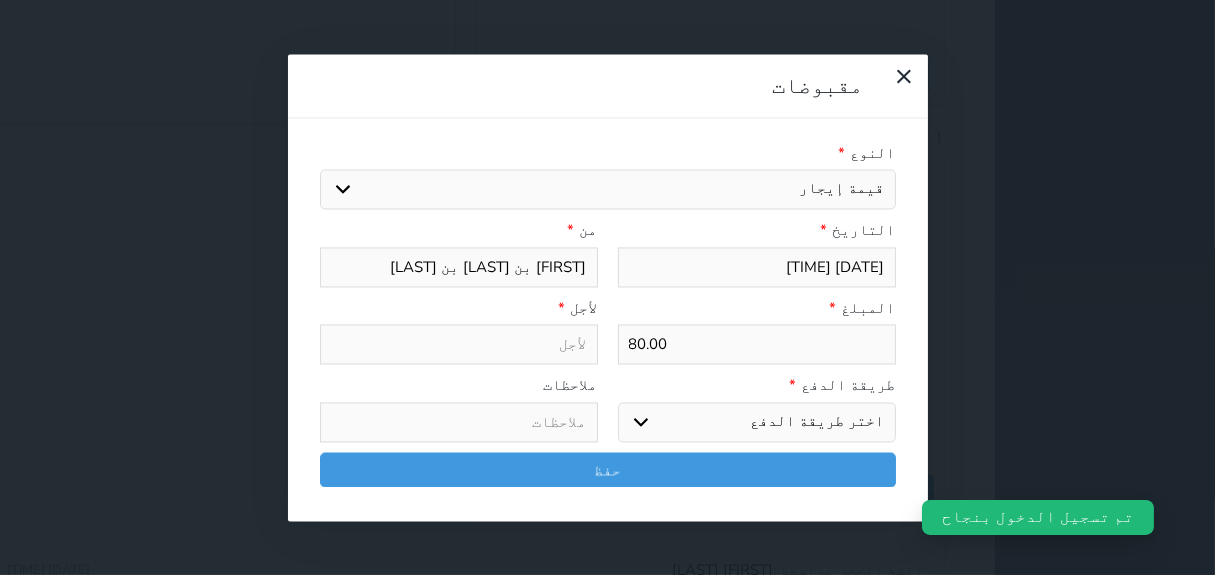 type on "قيمة إيجار - الوحدة - 112" 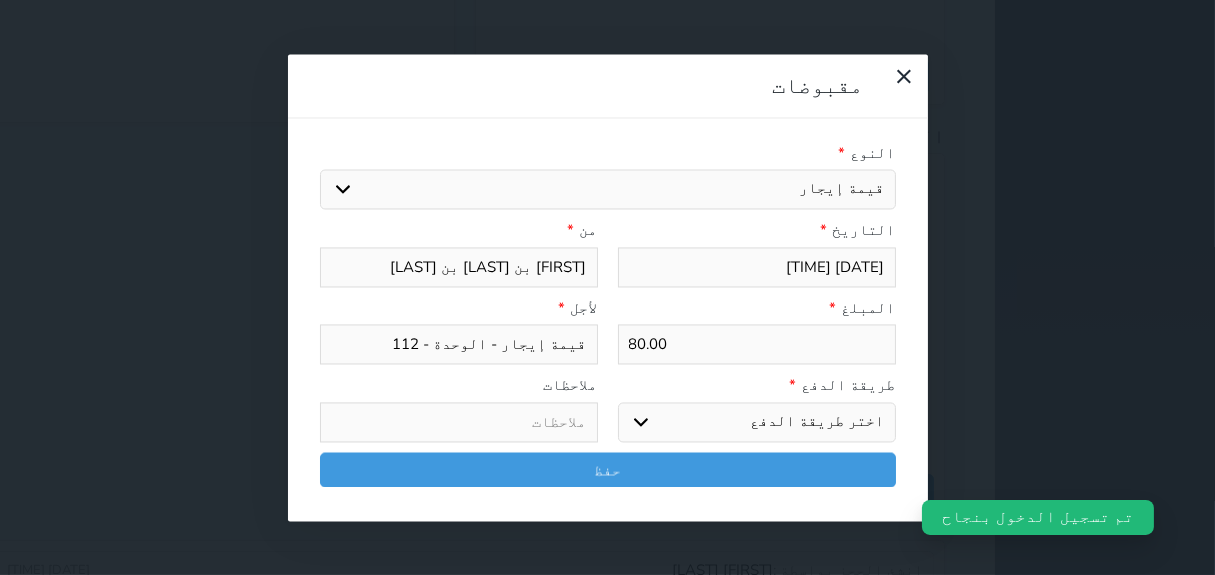 click on "اختر طريقة الدفع   دفع نقدى   تحويل بنكى   مدى   بطاقة ائتمان   آجل" at bounding box center (757, 422) 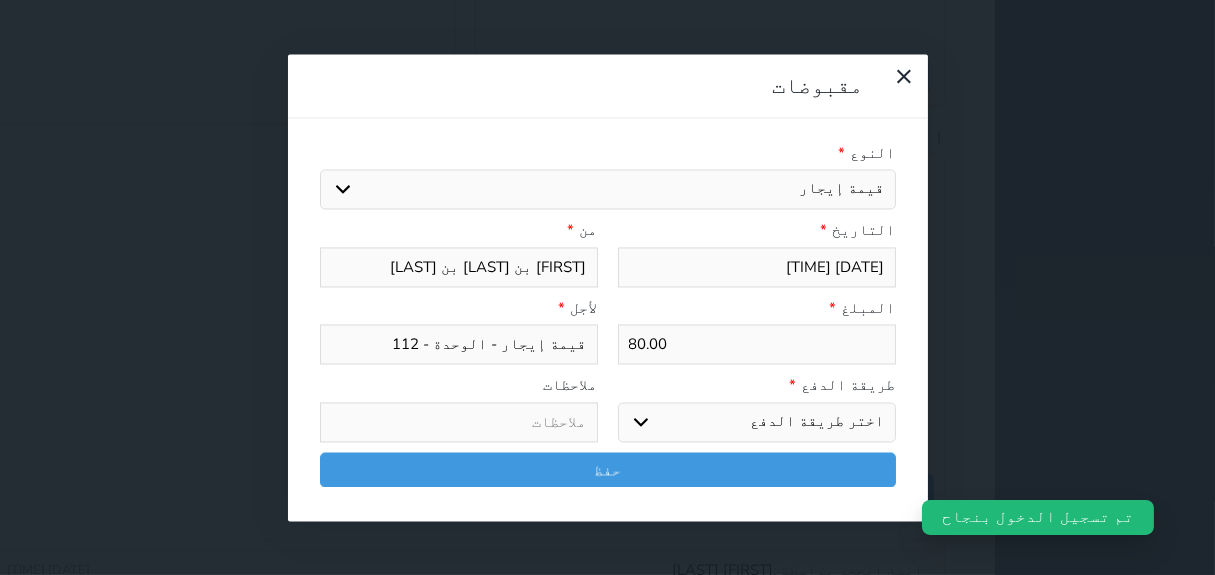 select on "cash" 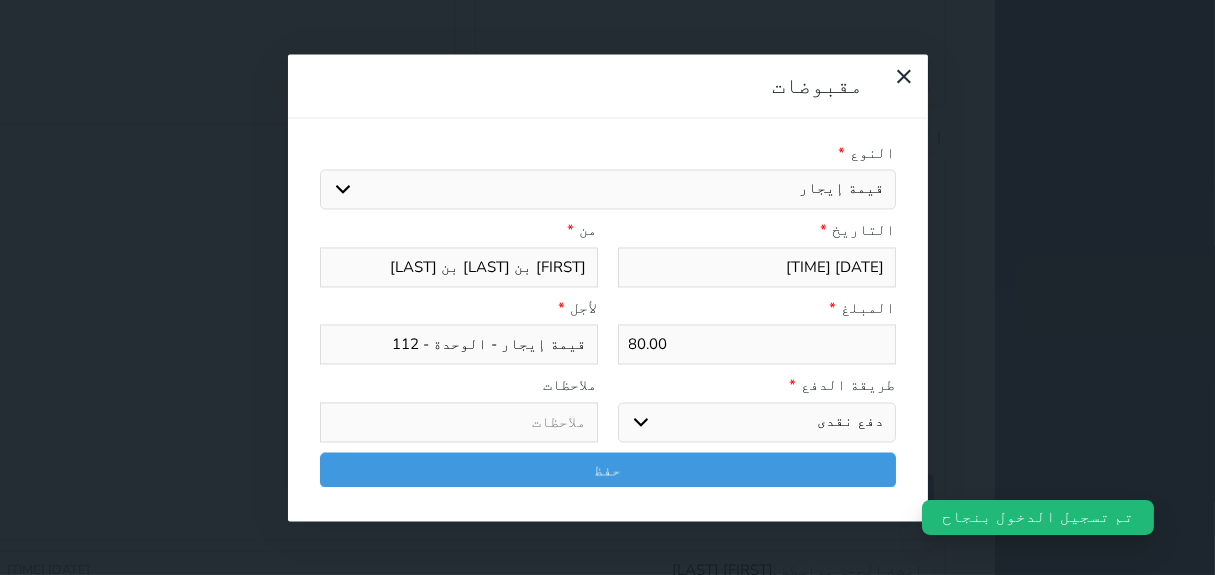 click on "اختر طريقة الدفع   دفع نقدى   تحويل بنكى   مدى   بطاقة ائتمان   آجل" at bounding box center (757, 422) 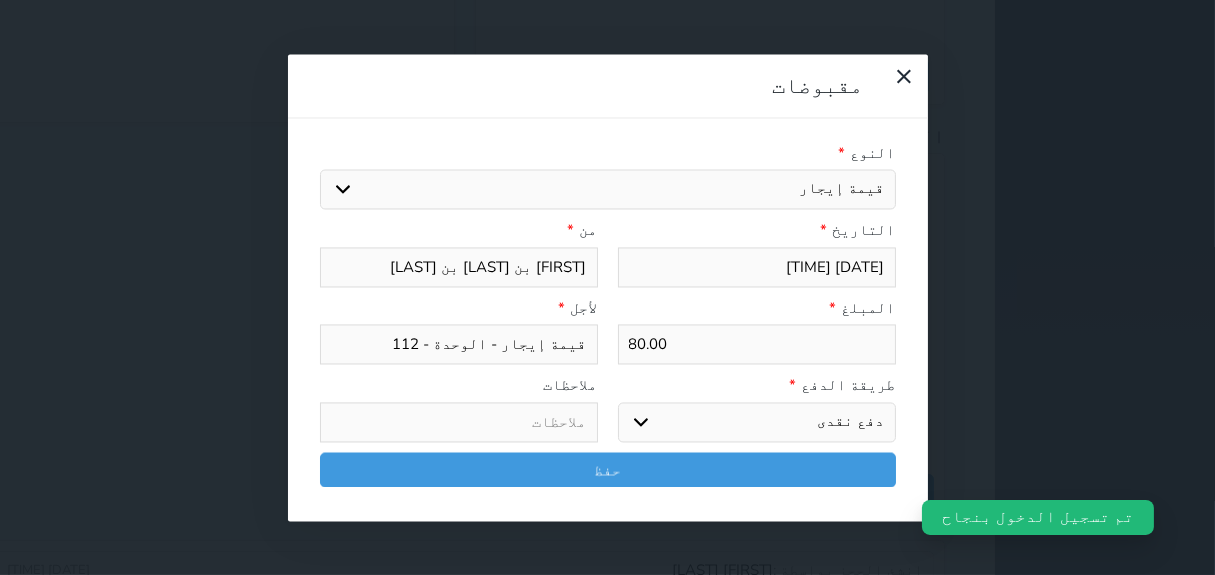 click at bounding box center [459, 422] 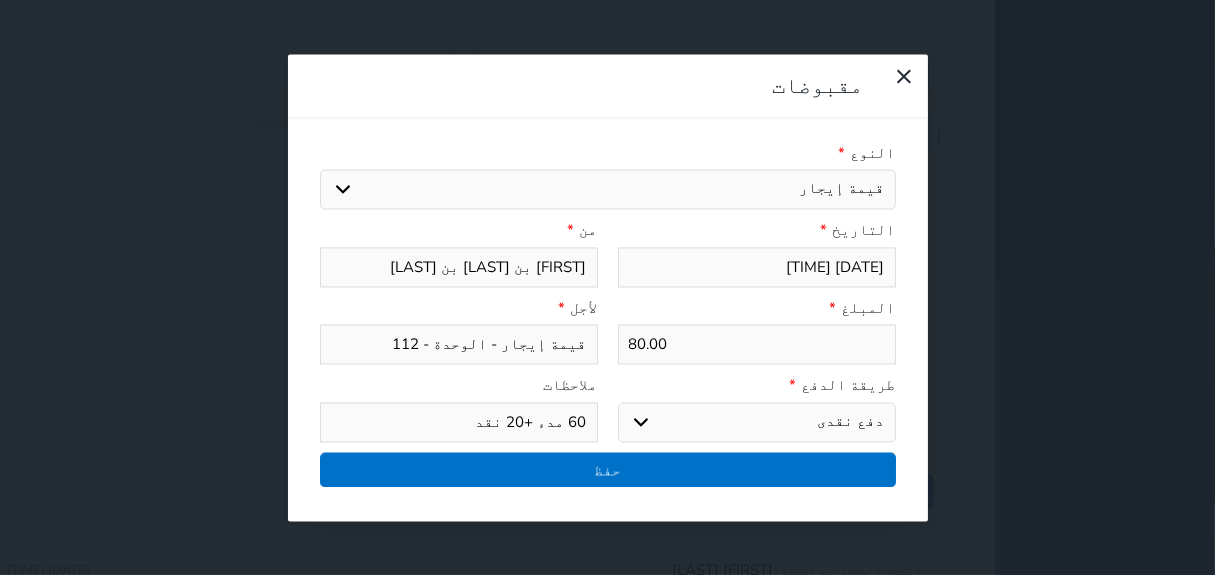 type on "60 مدء +20 نقد" 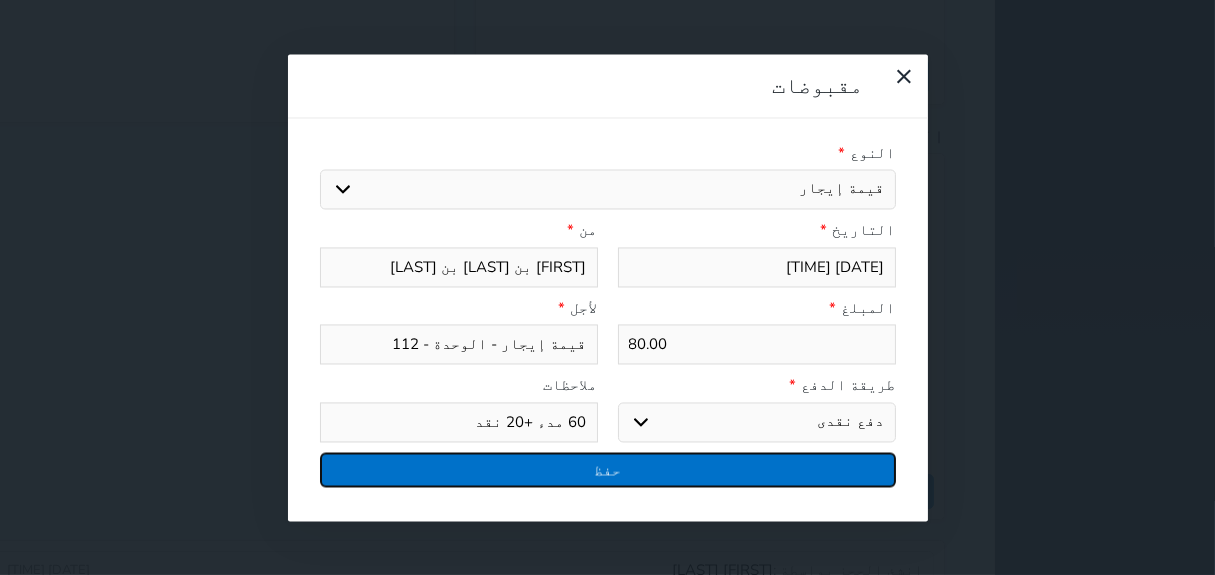 click on "حفظ" at bounding box center (608, 469) 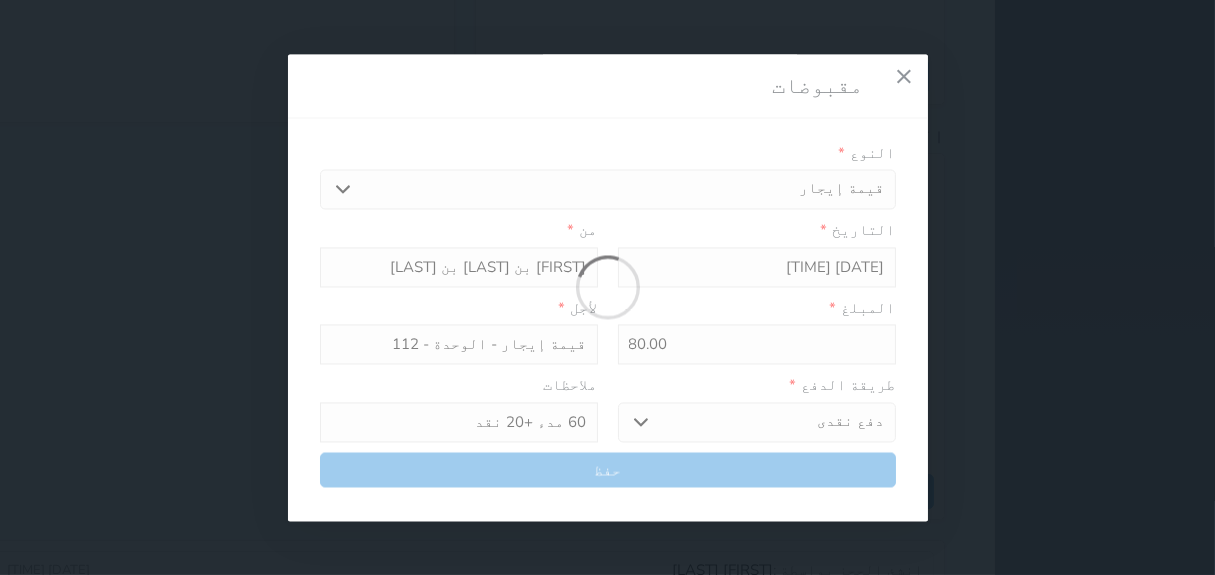 select 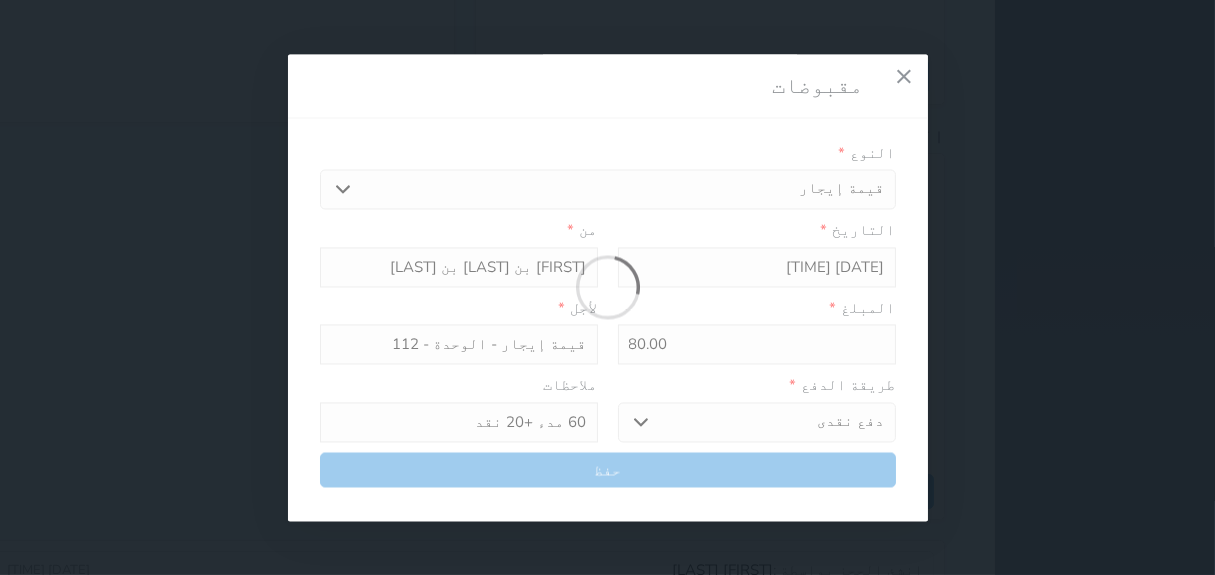 type 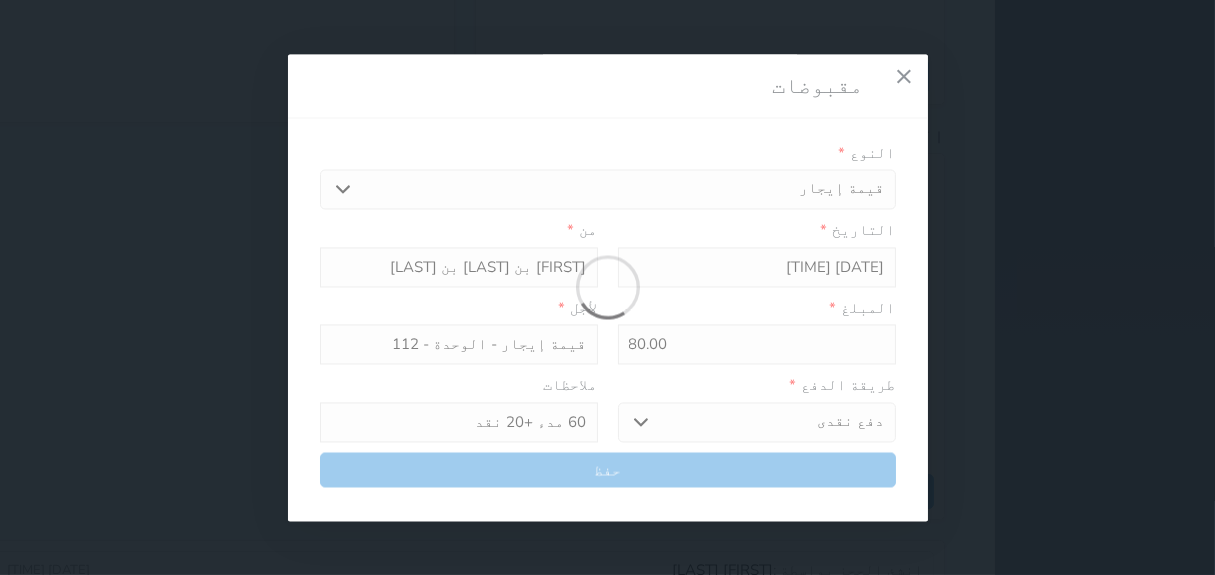 type on "0" 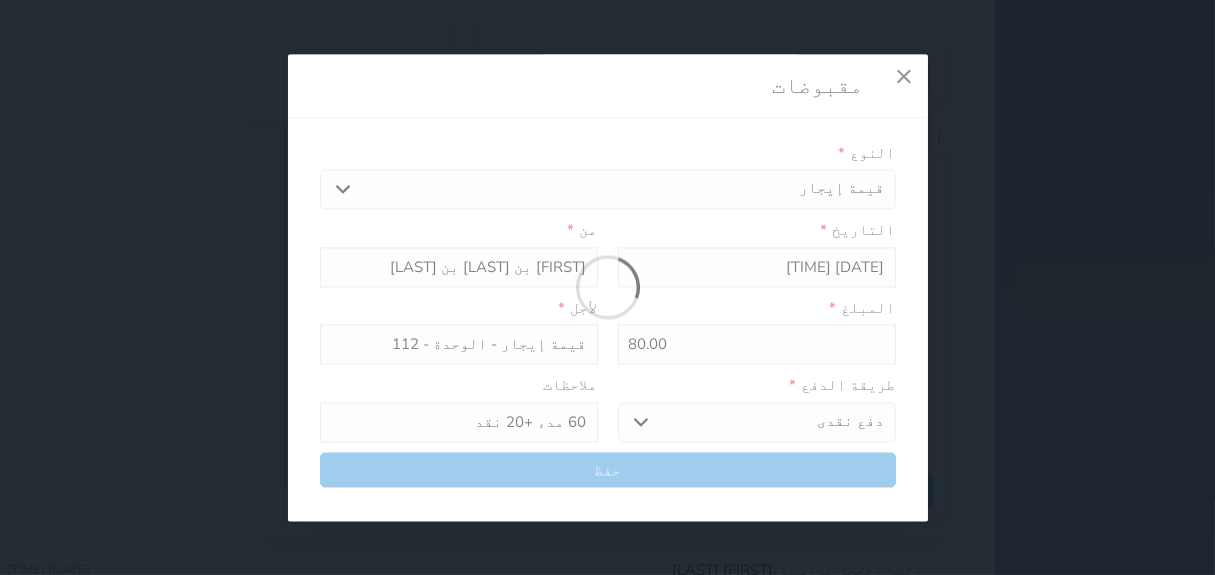 select 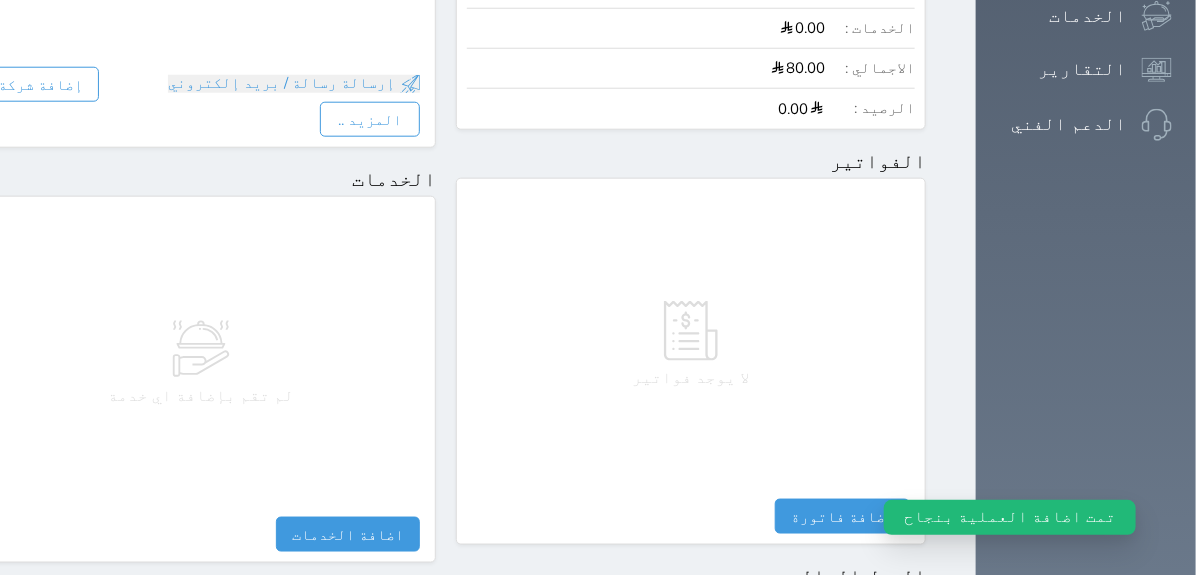 scroll, scrollTop: 0, scrollLeft: 0, axis: both 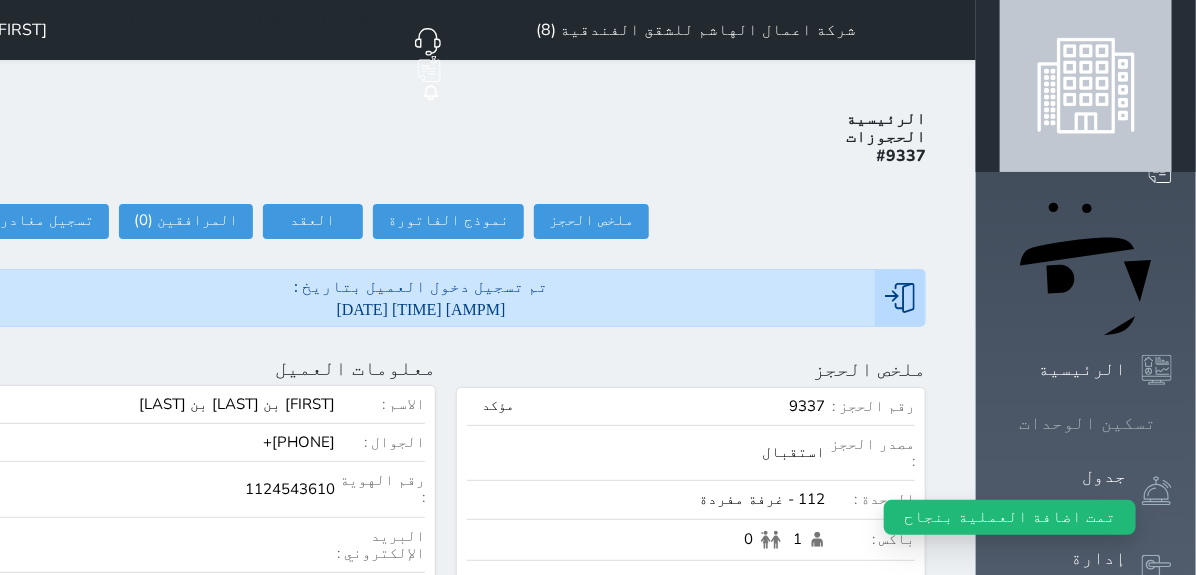 click 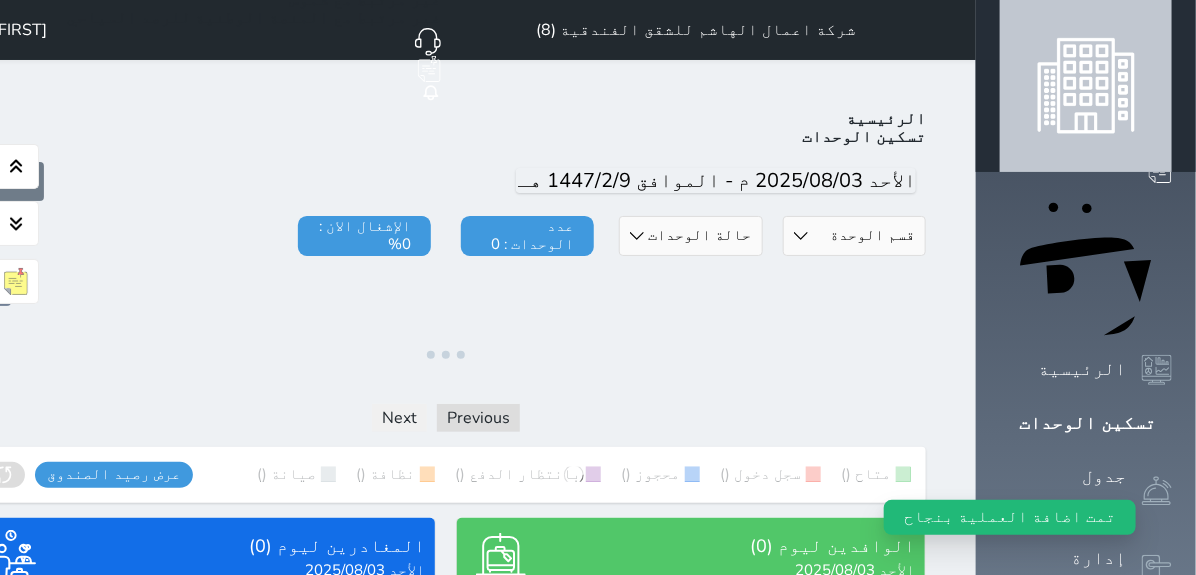 scroll, scrollTop: 225, scrollLeft: 0, axis: vertical 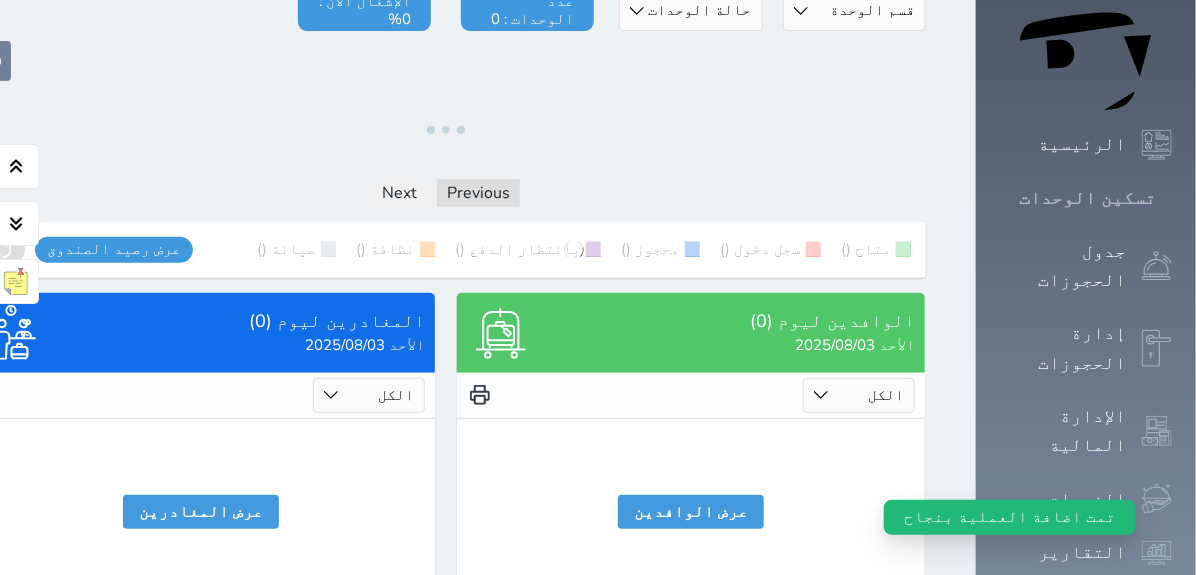 click on "تسكين الوحدات" at bounding box center (1087, 198) 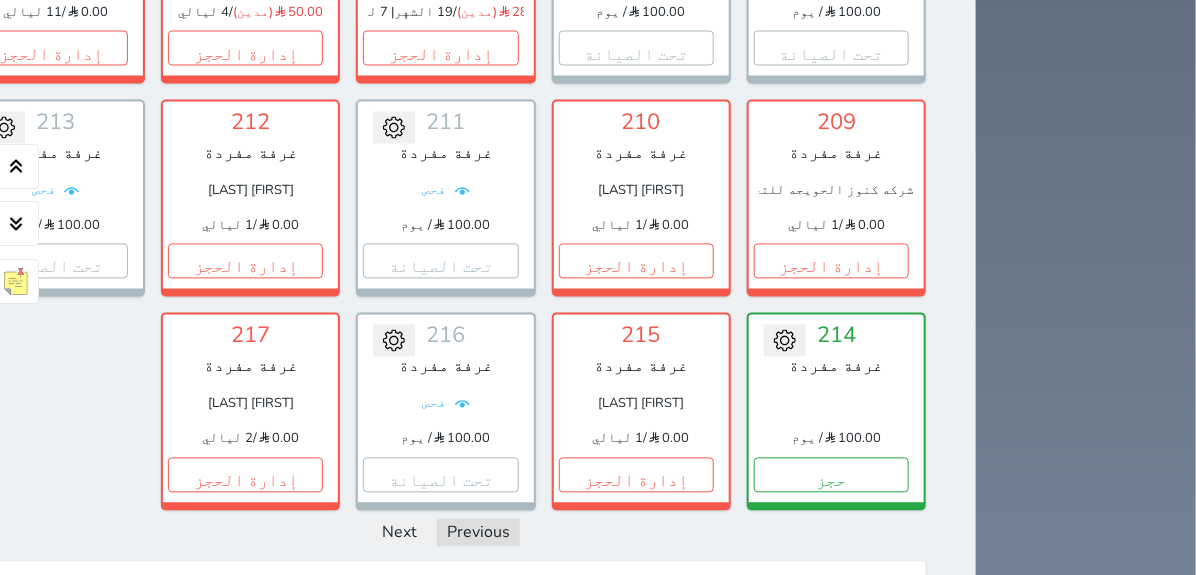 scroll, scrollTop: 1307, scrollLeft: 0, axis: vertical 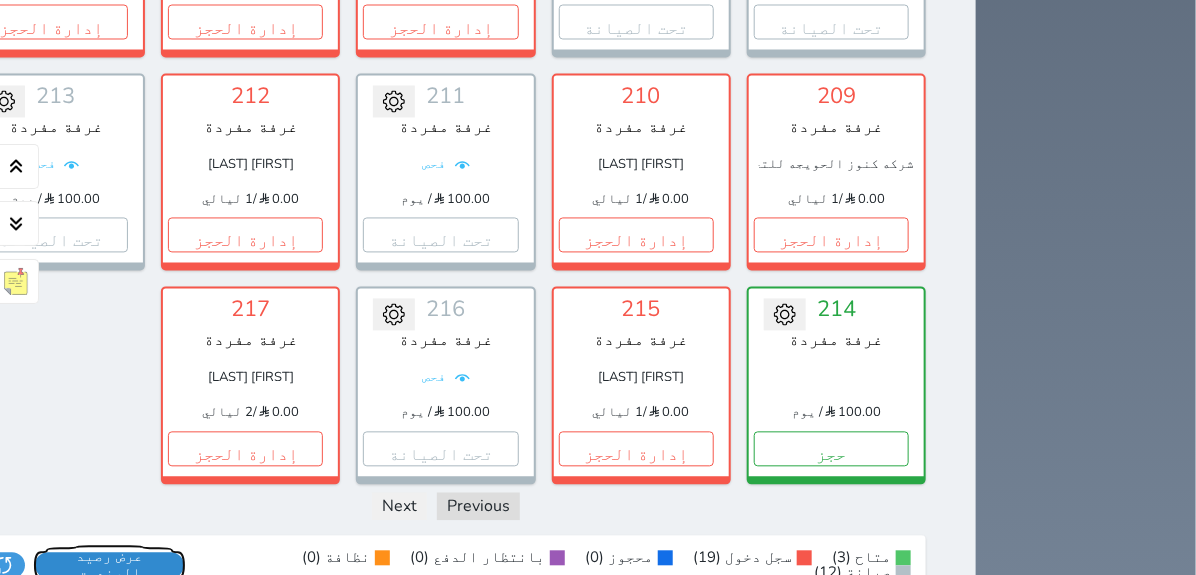 click on "عرض رصيد الصندوق" at bounding box center (109, 566) 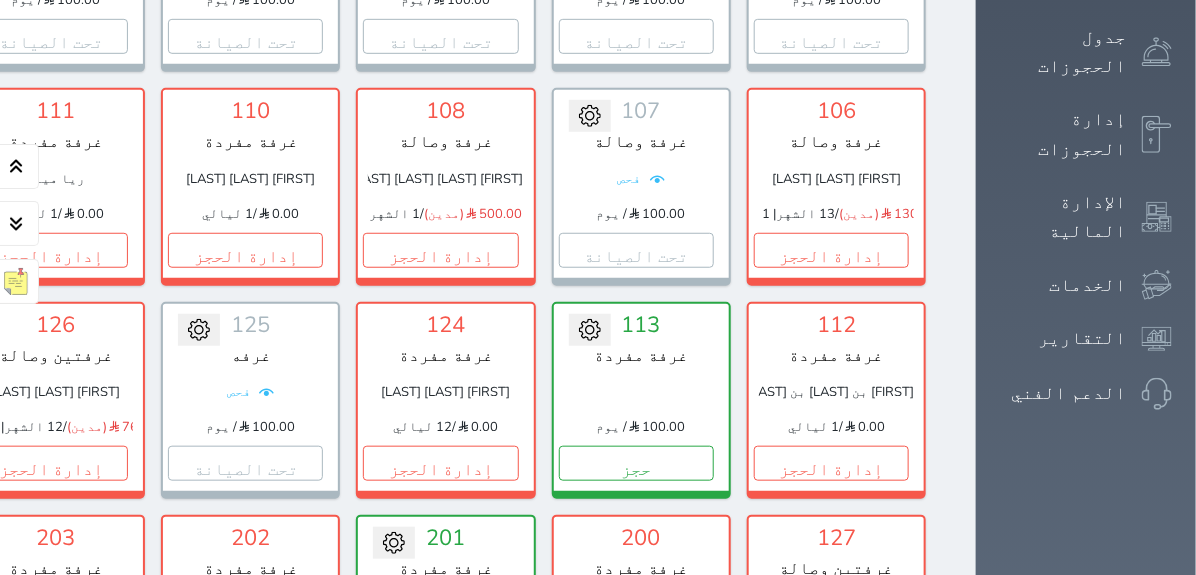 scroll, scrollTop: 377, scrollLeft: 0, axis: vertical 